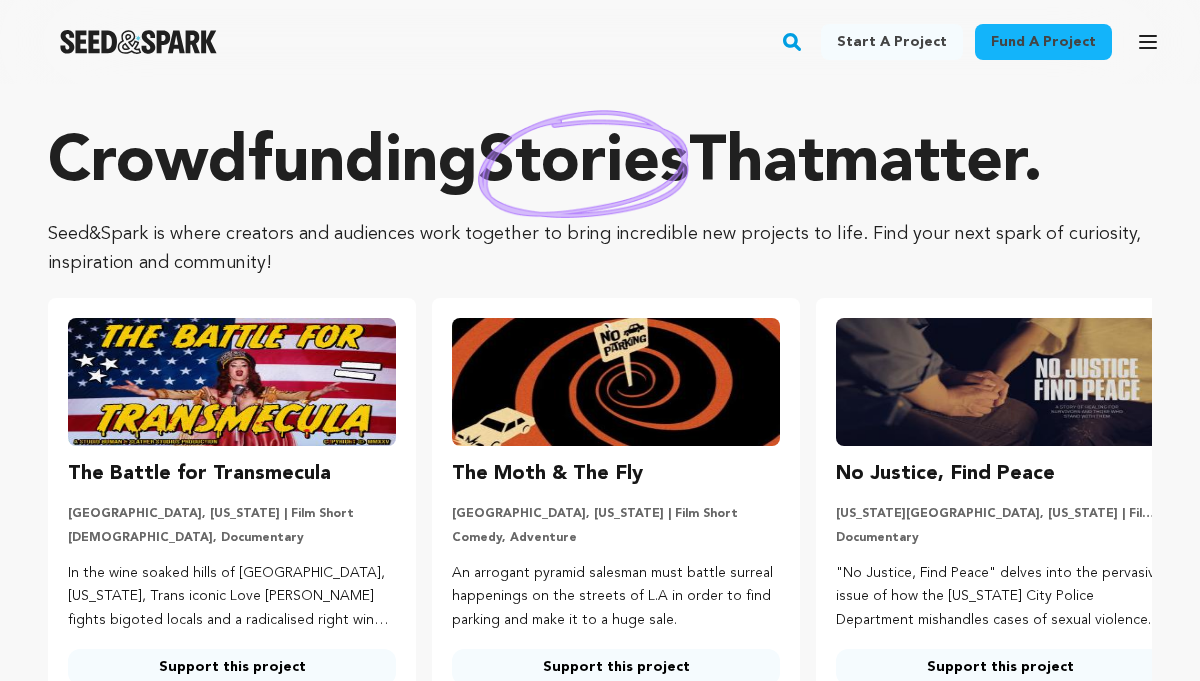 scroll, scrollTop: 0, scrollLeft: 0, axis: both 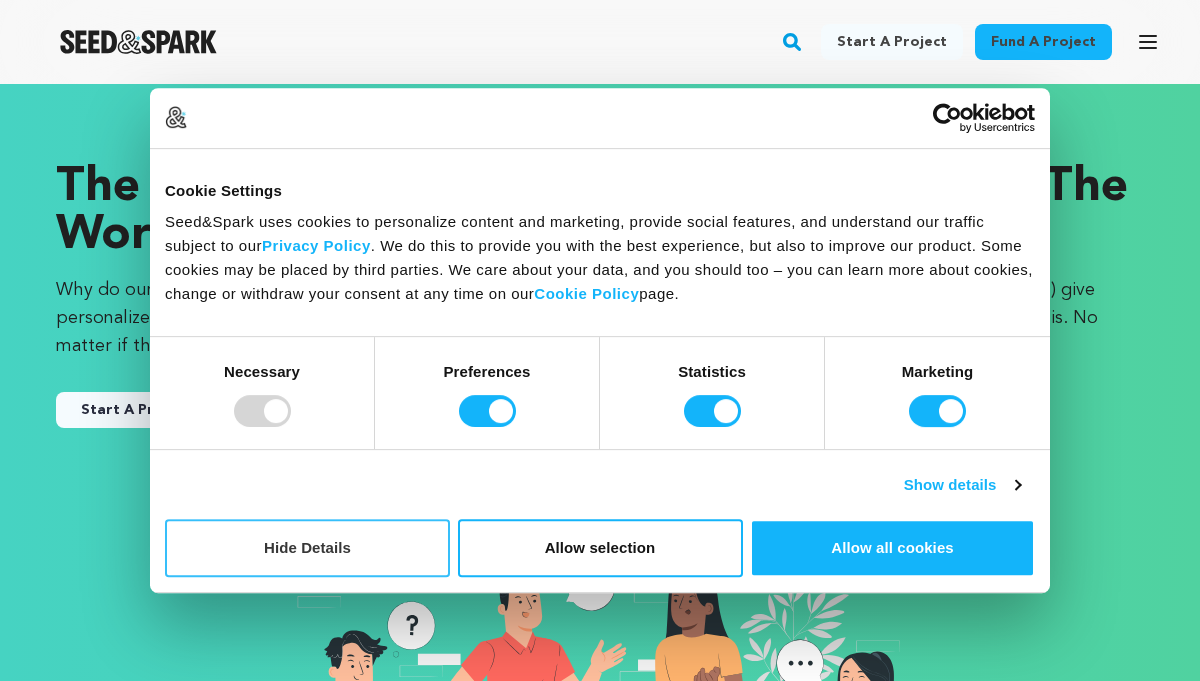 click on "Hide Details" at bounding box center (307, 548) 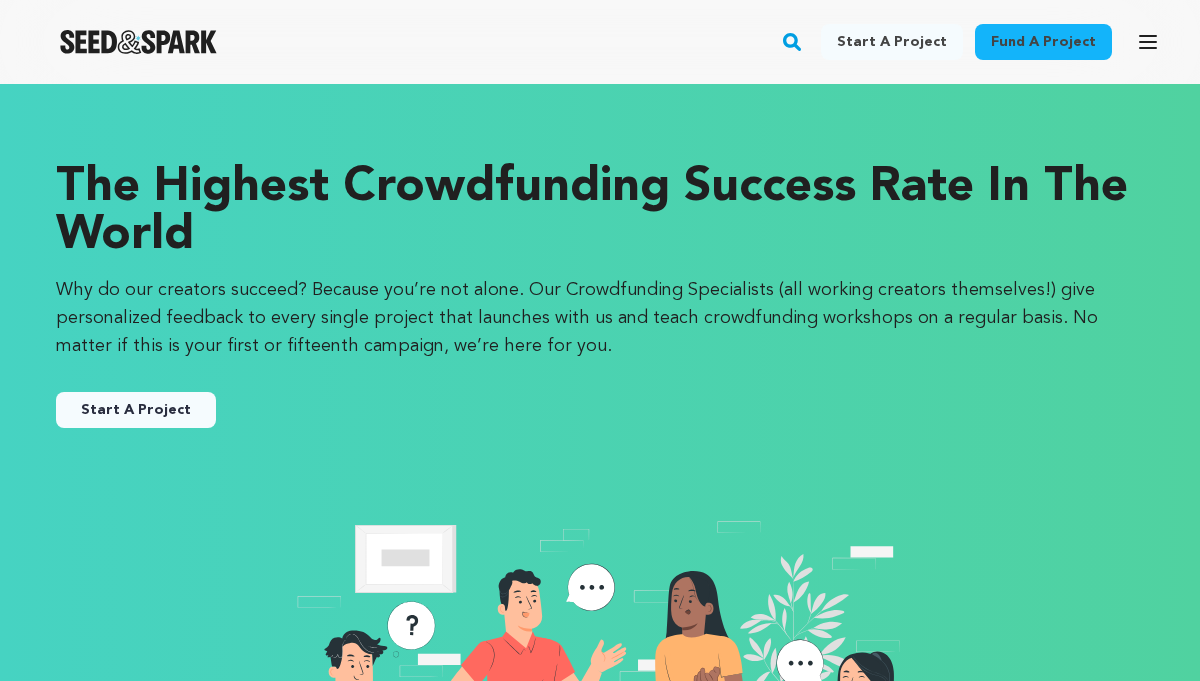 click on "Start A Project" at bounding box center (136, 410) 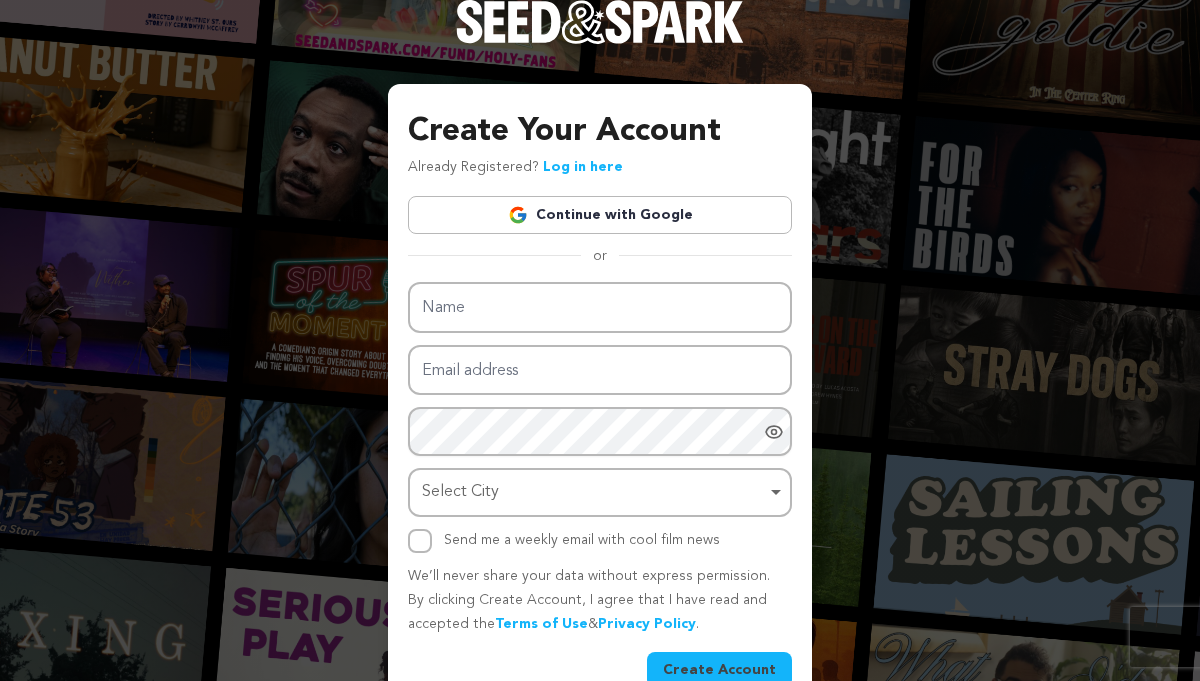 scroll, scrollTop: 0, scrollLeft: 0, axis: both 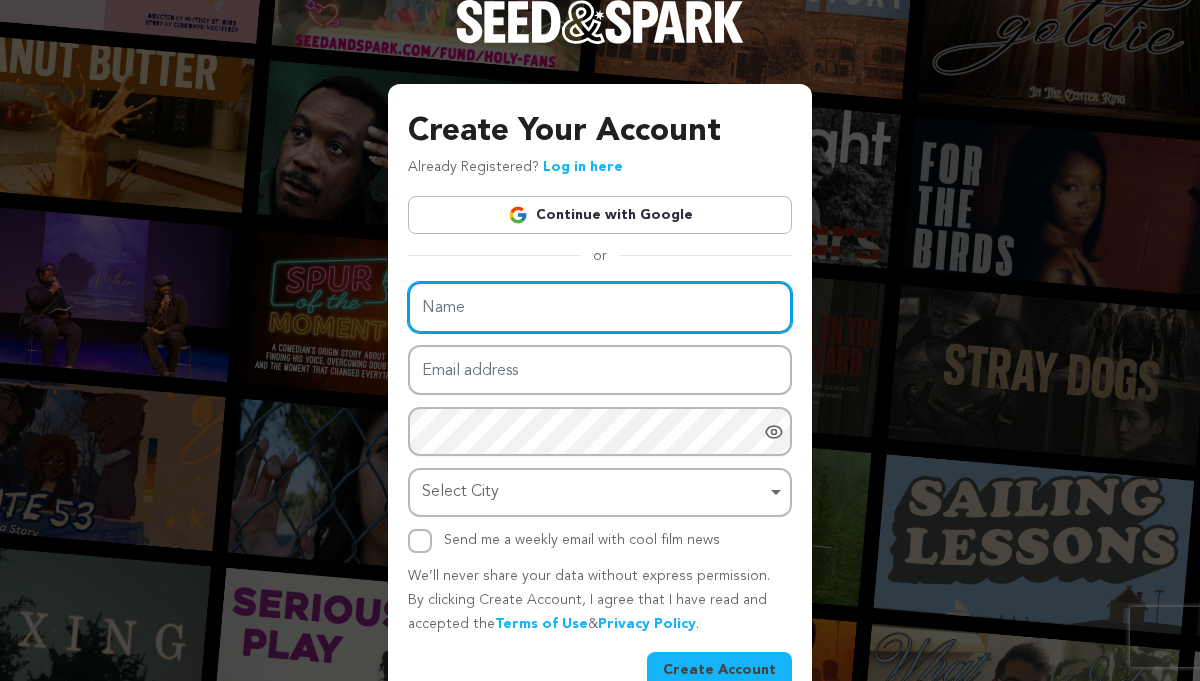 click on "Name" at bounding box center [600, 307] 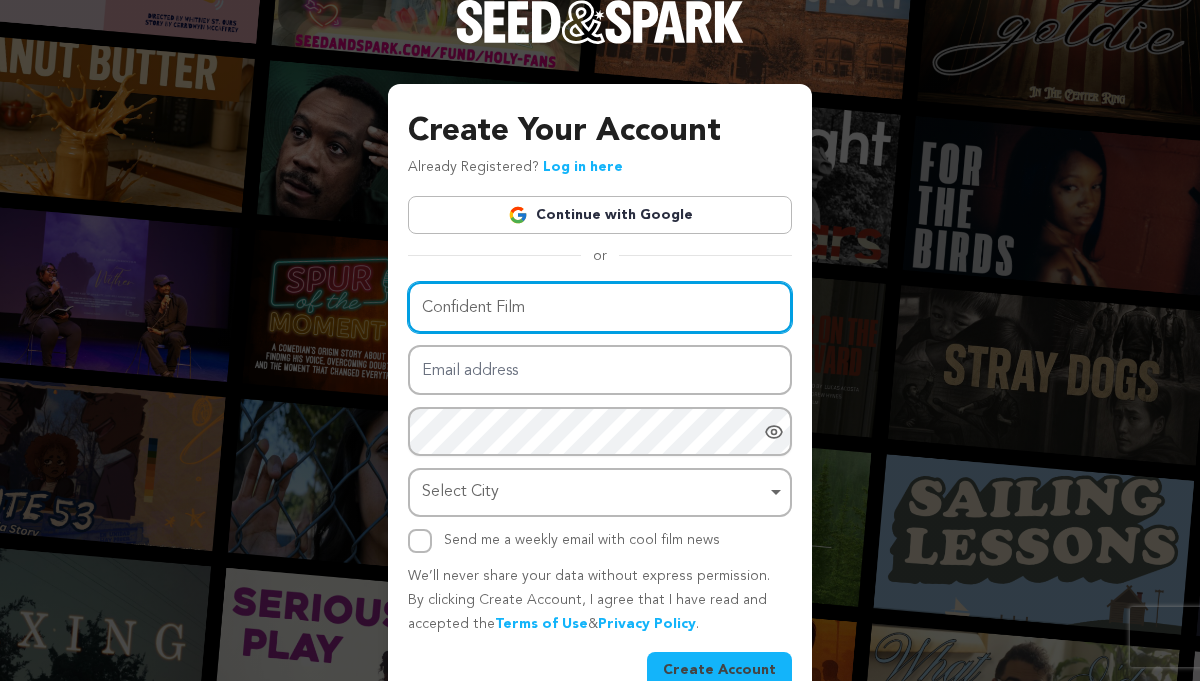 type on "Confident Film" 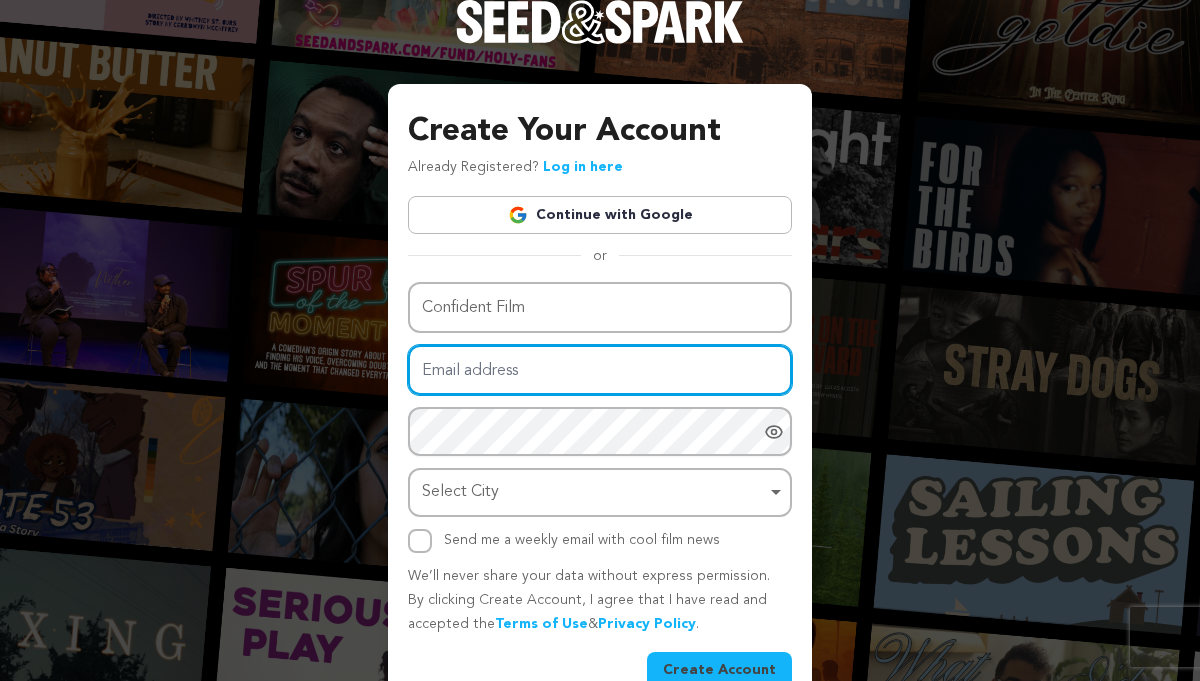 click on "Email address" at bounding box center [600, 370] 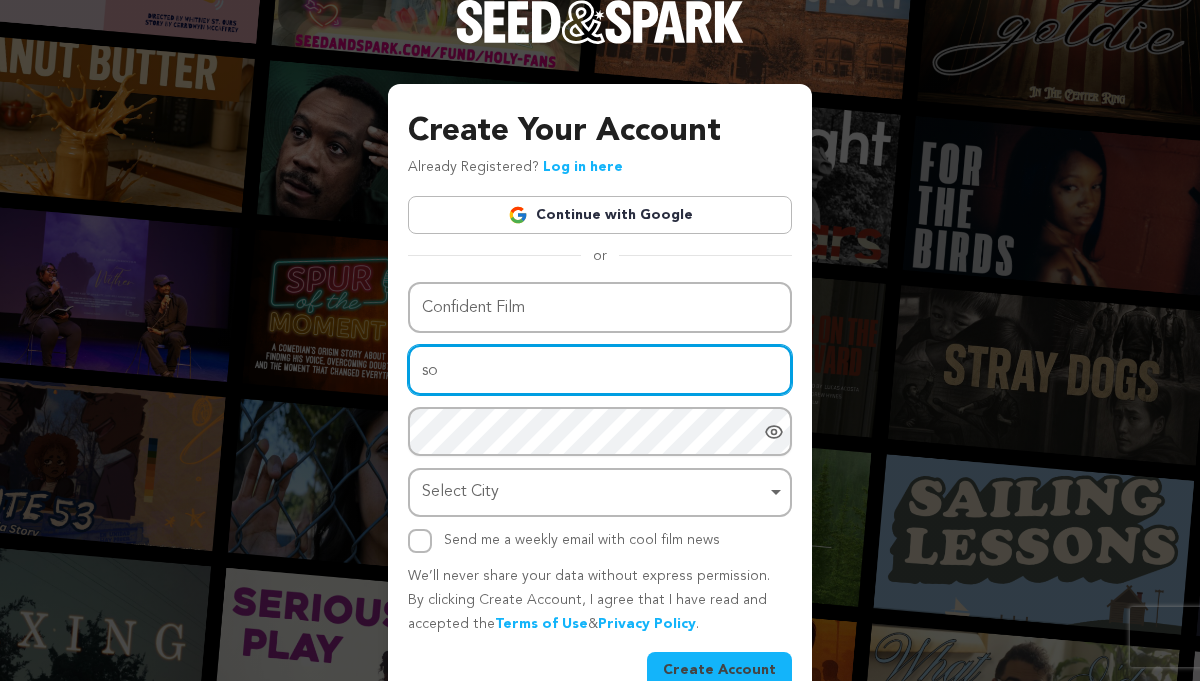 type on "s" 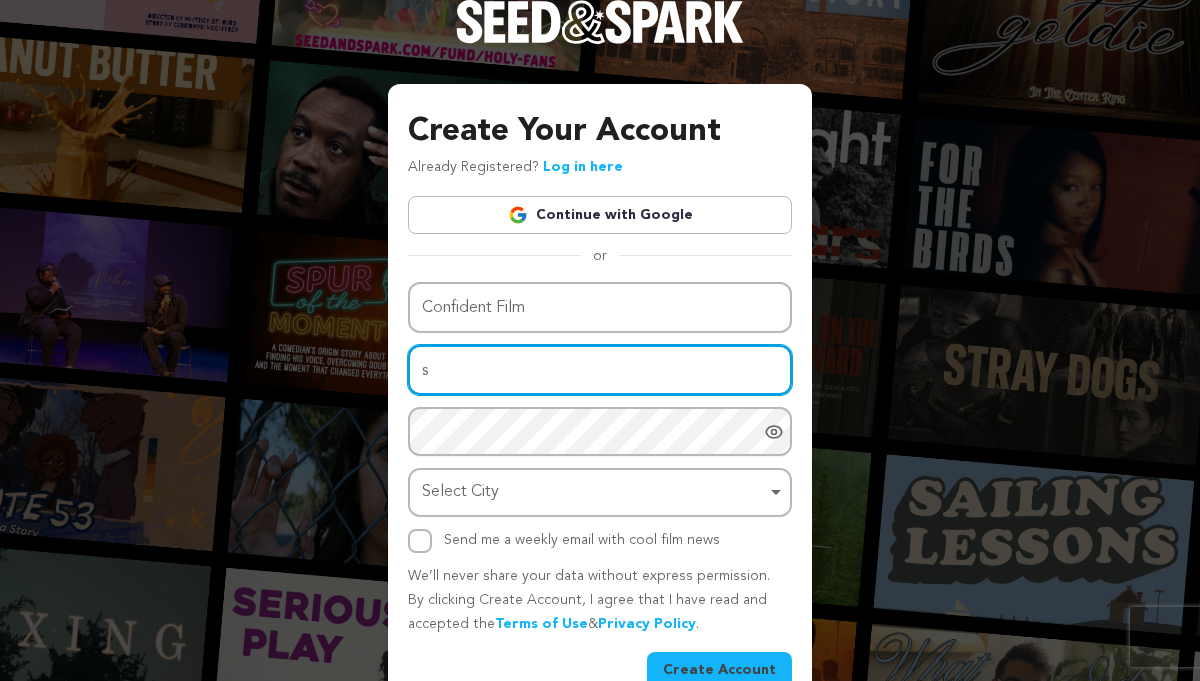 type 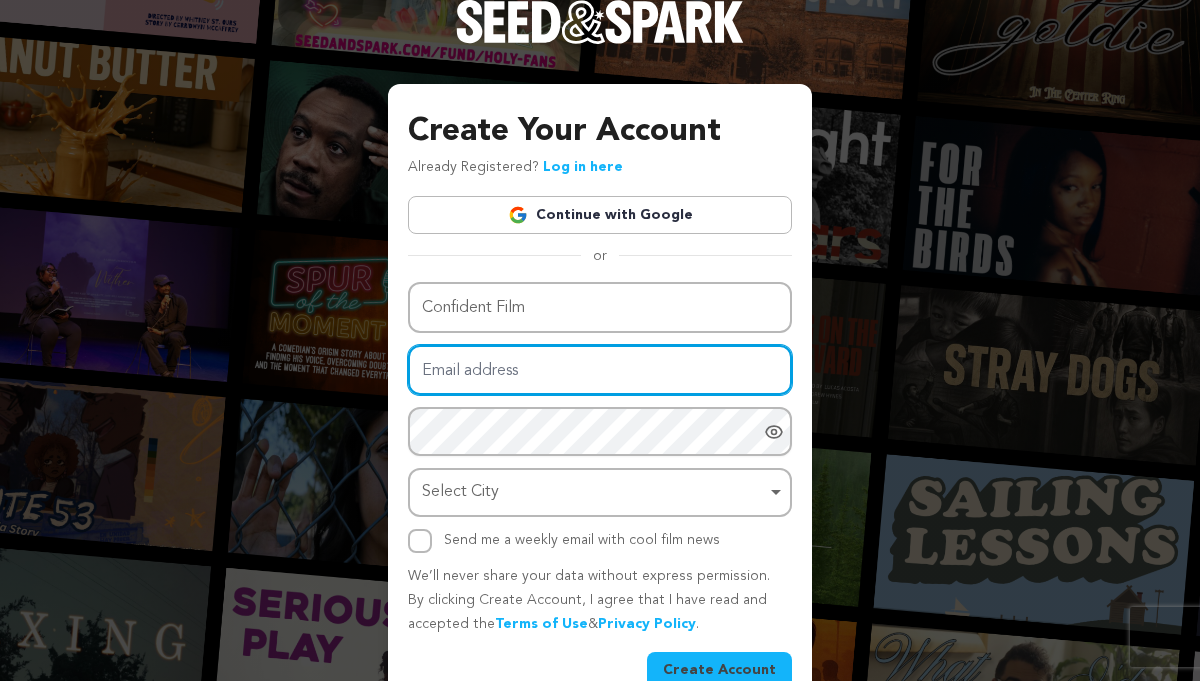 click on "Select City  Select City Remove item" at bounding box center (600, 492) 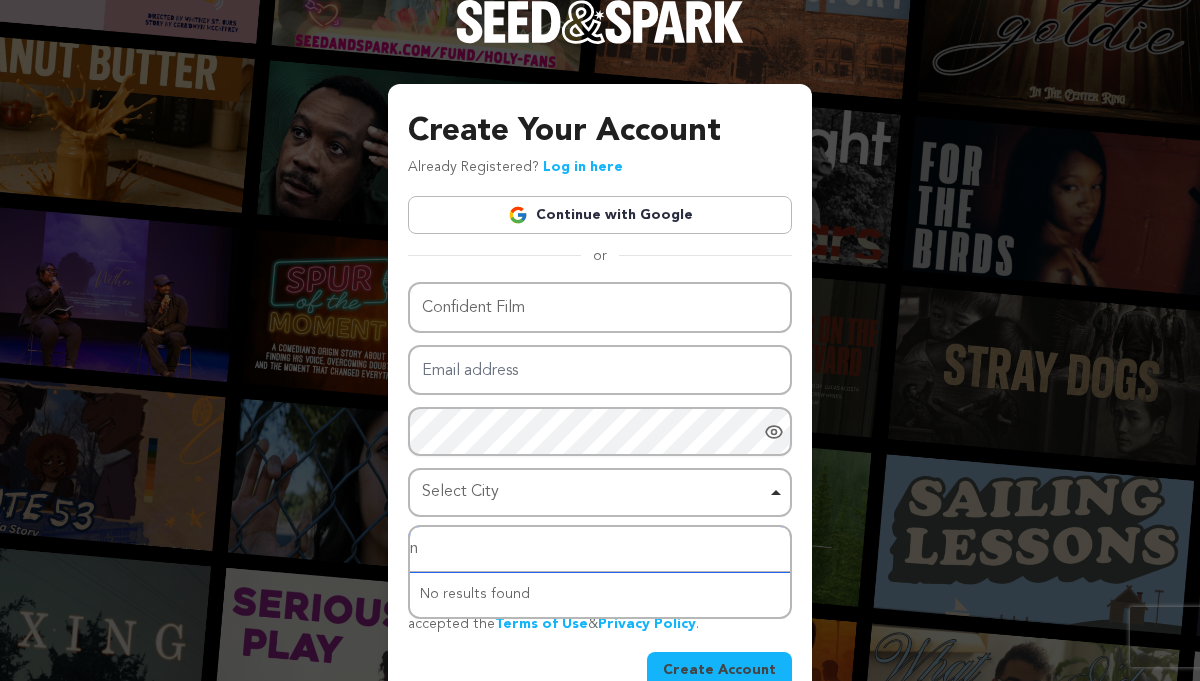 type on "ny" 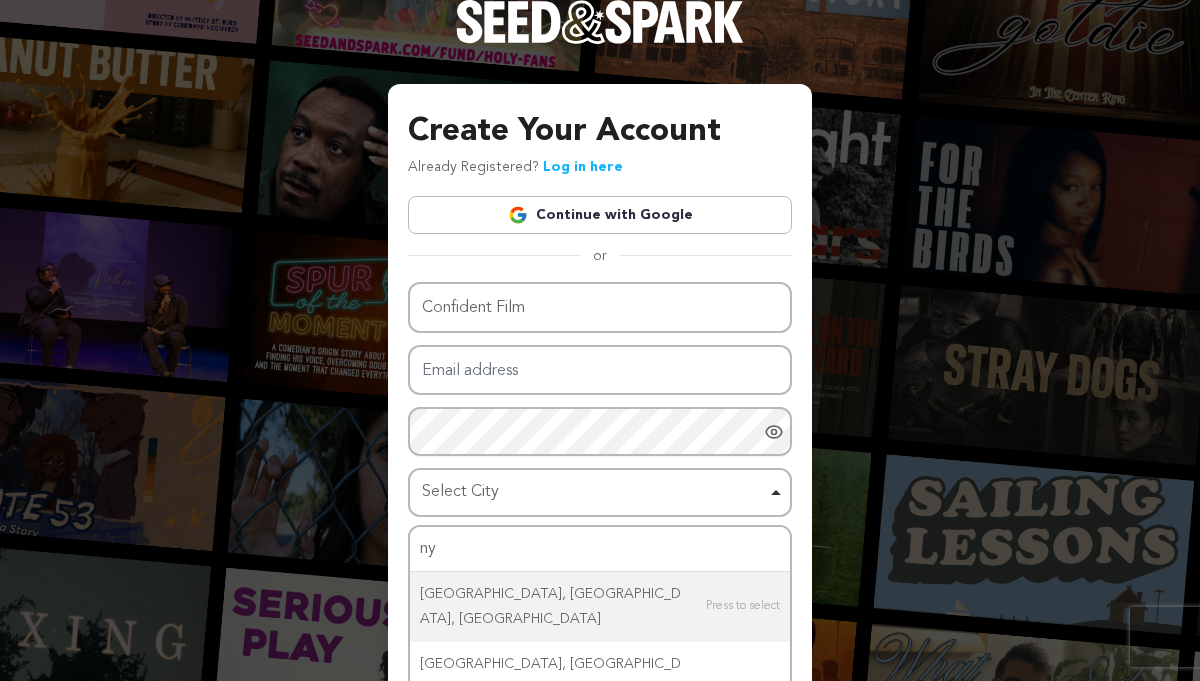type 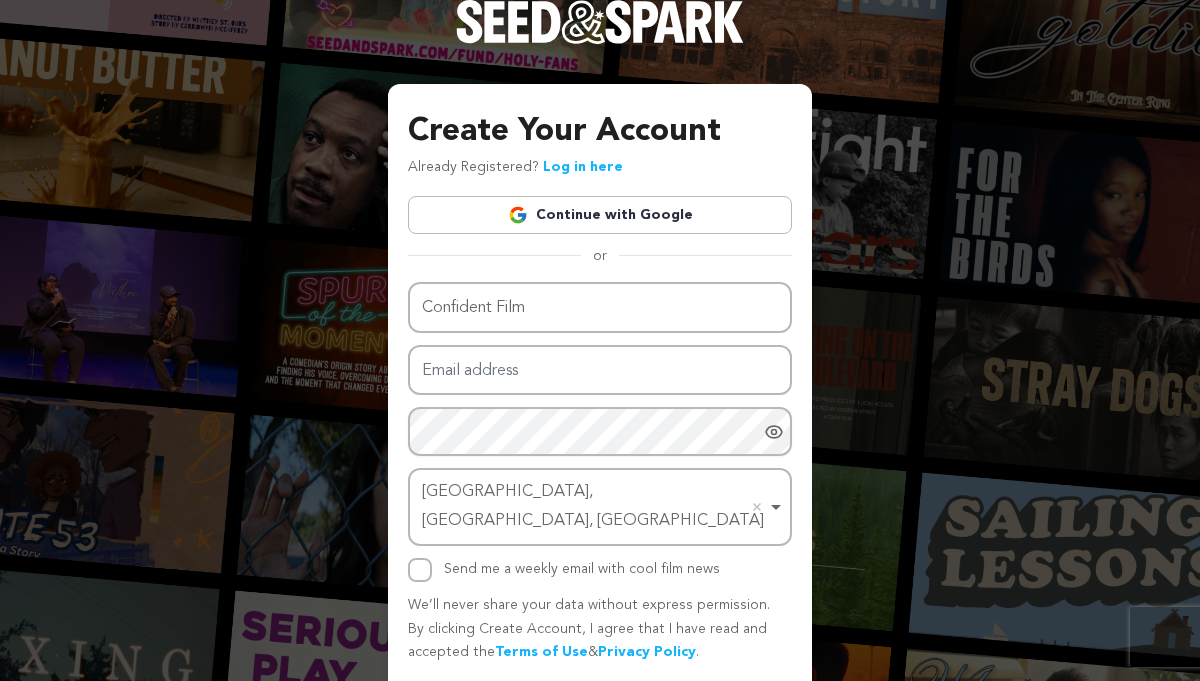 scroll, scrollTop: 39, scrollLeft: 0, axis: vertical 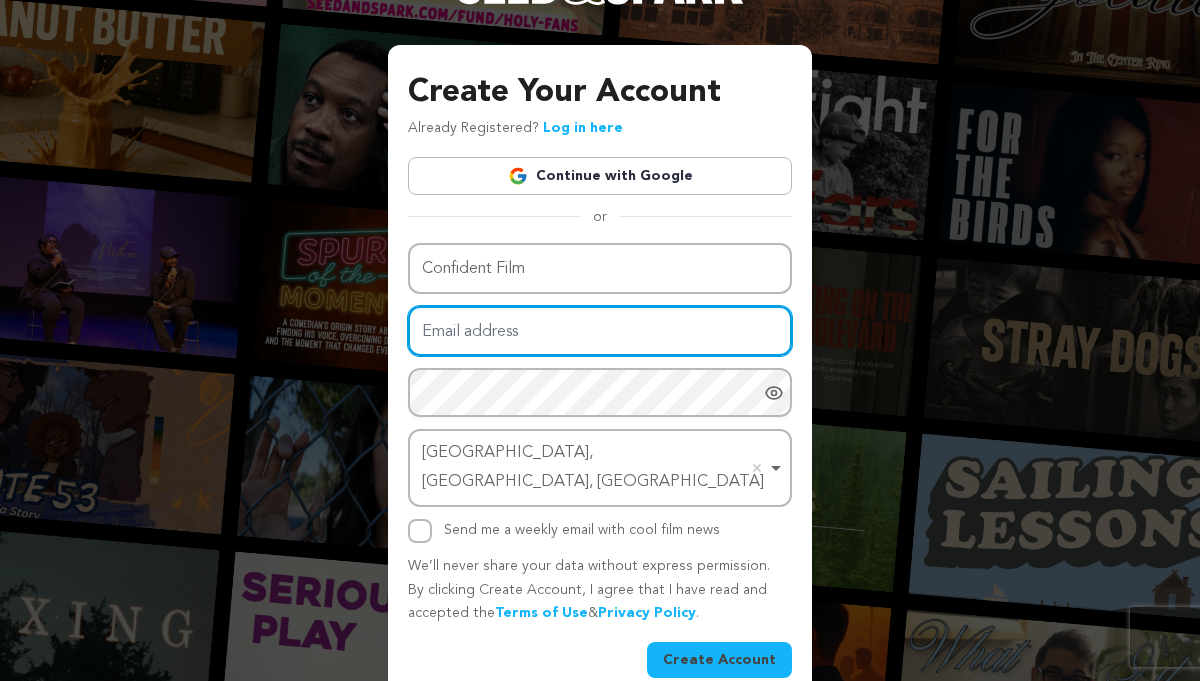 click on "Email address" at bounding box center [600, 331] 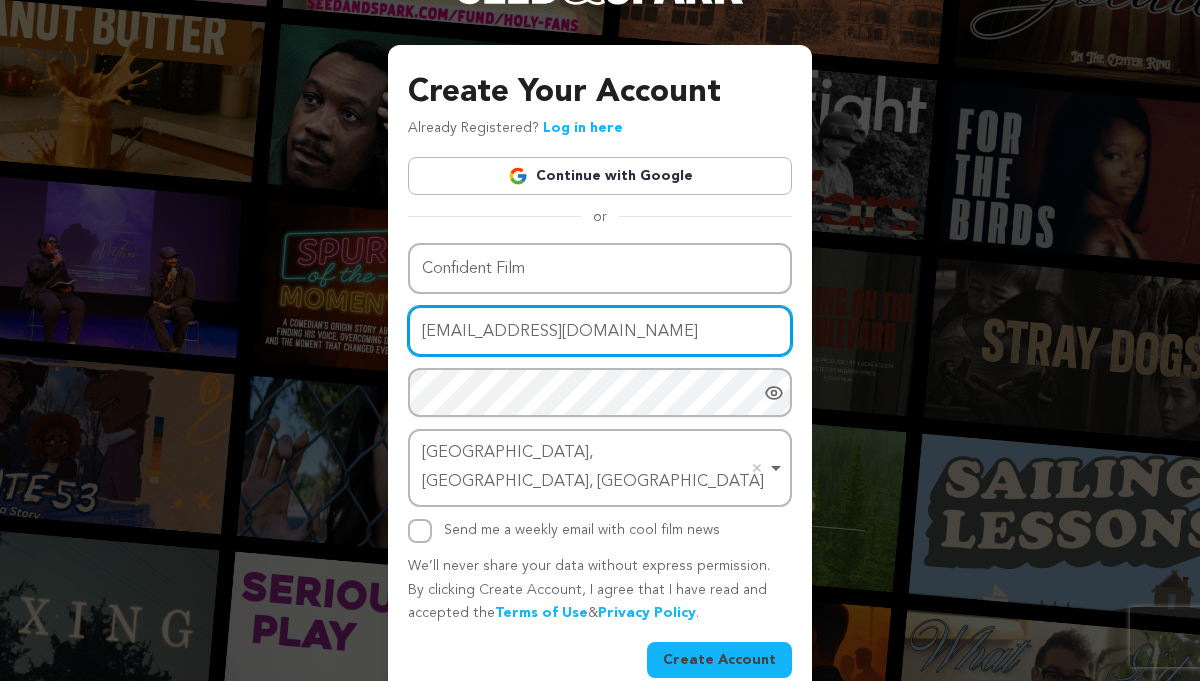 type on "confidentmovie@gmail.com" 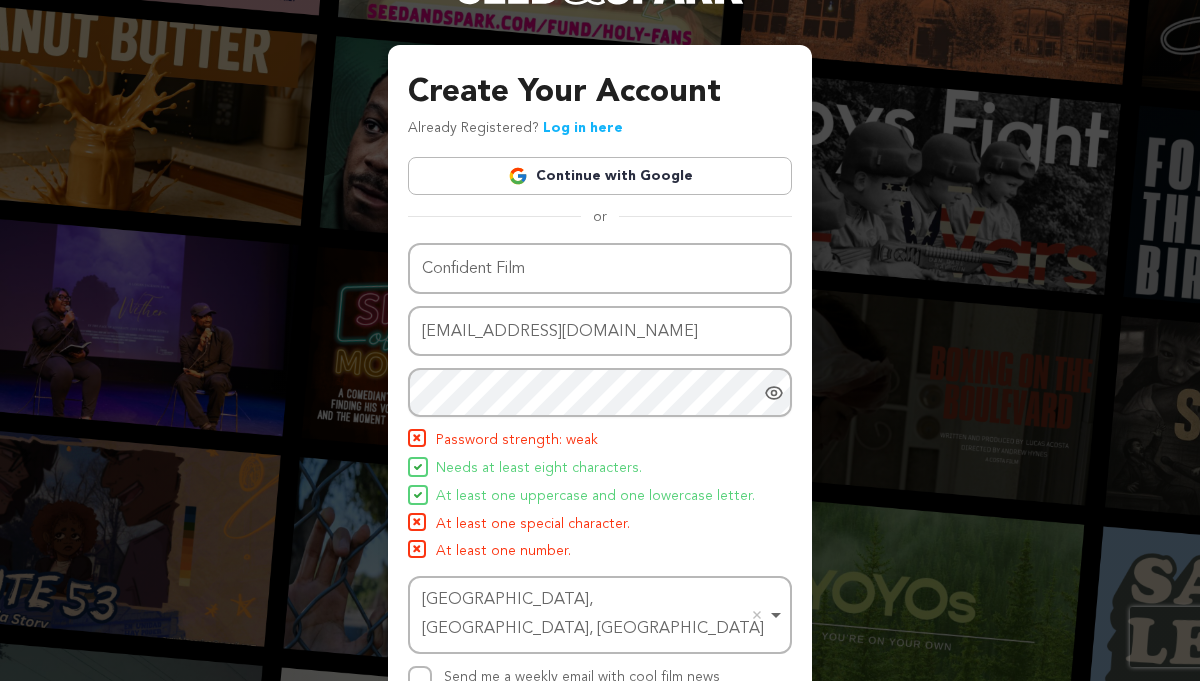 click 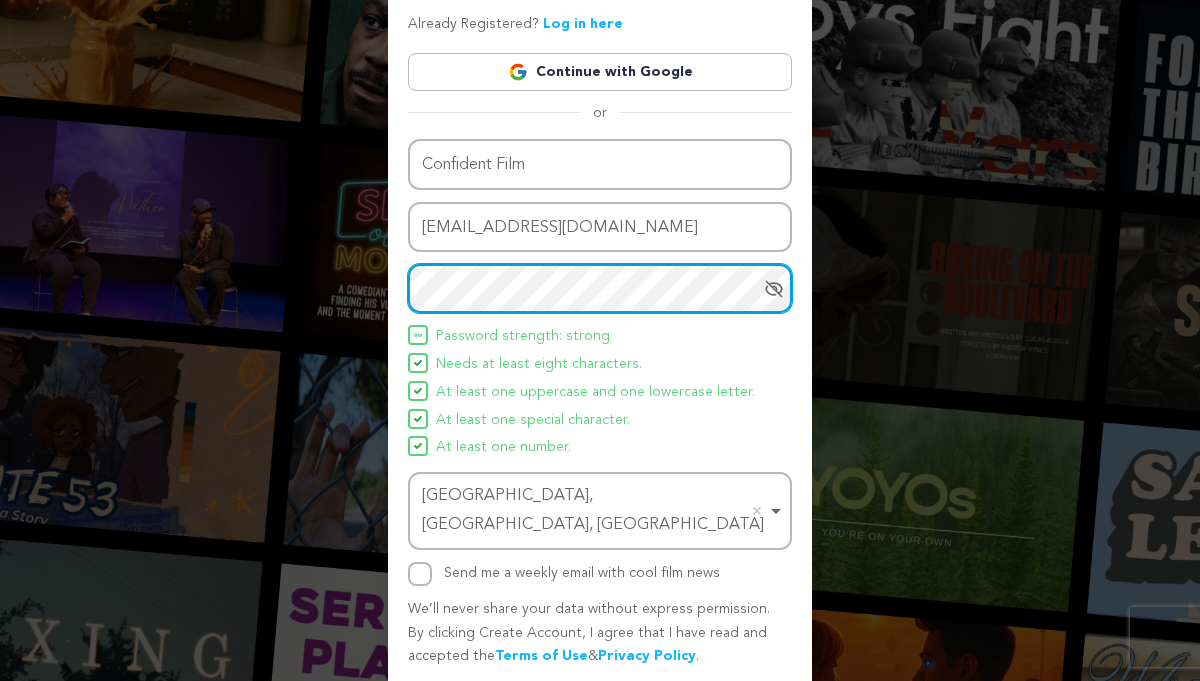 scroll, scrollTop: 186, scrollLeft: 0, axis: vertical 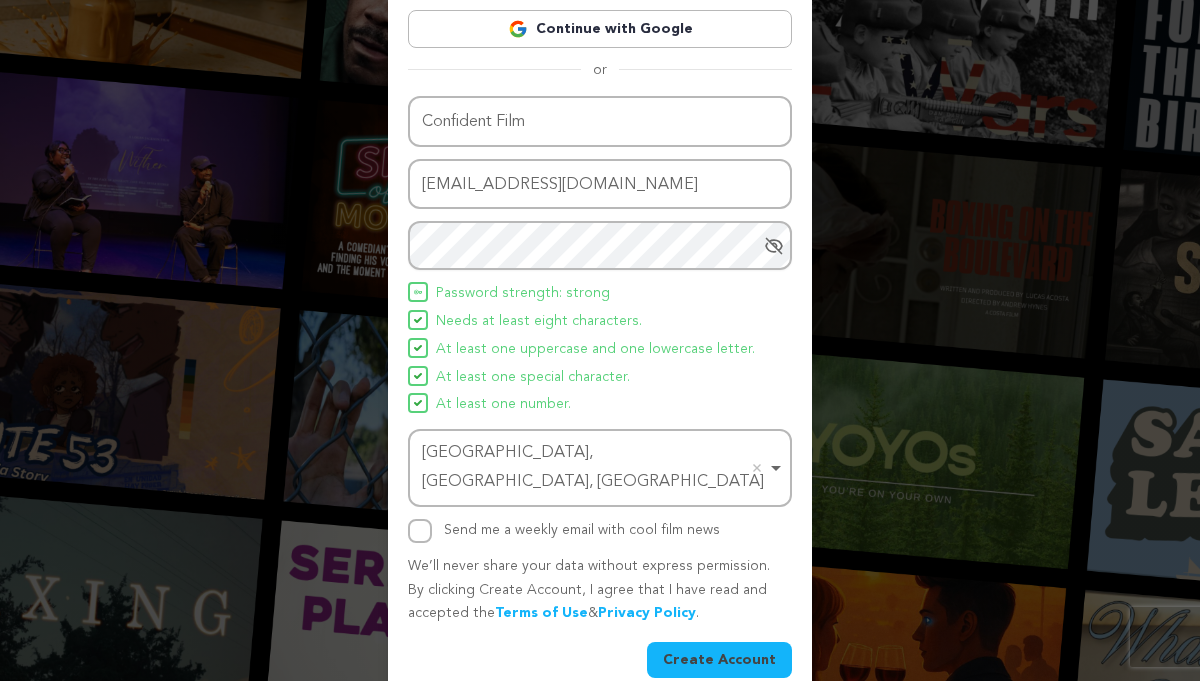 click on "Create Account" at bounding box center [719, 660] 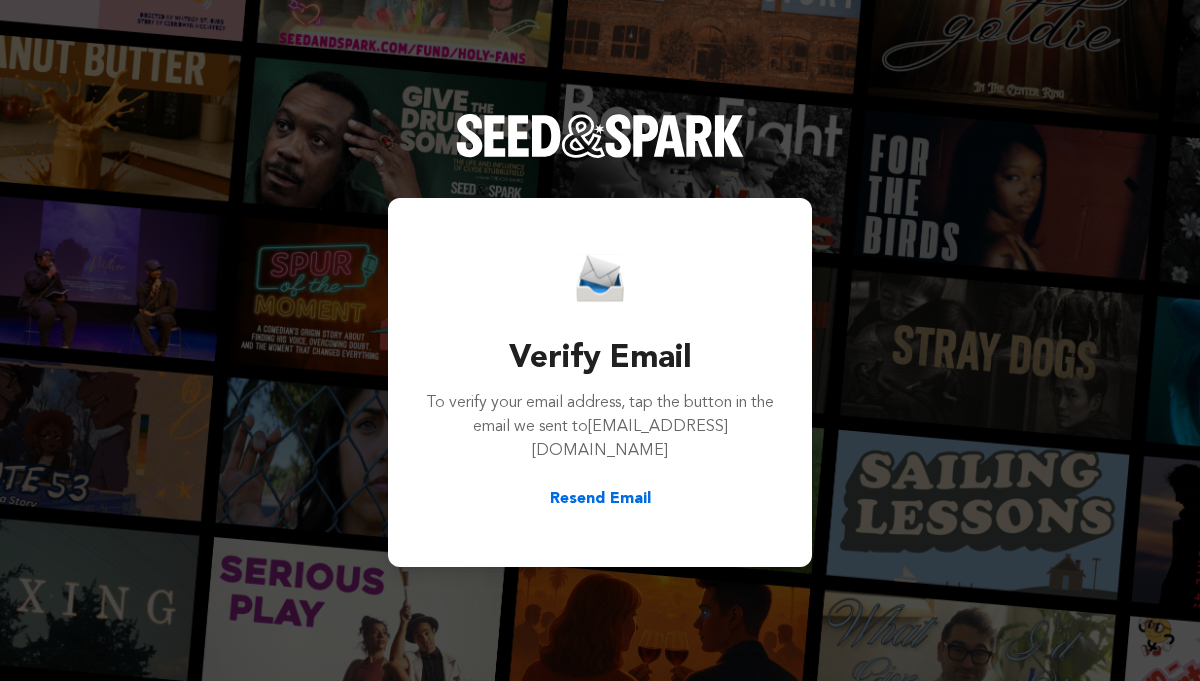 scroll, scrollTop: 0, scrollLeft: 0, axis: both 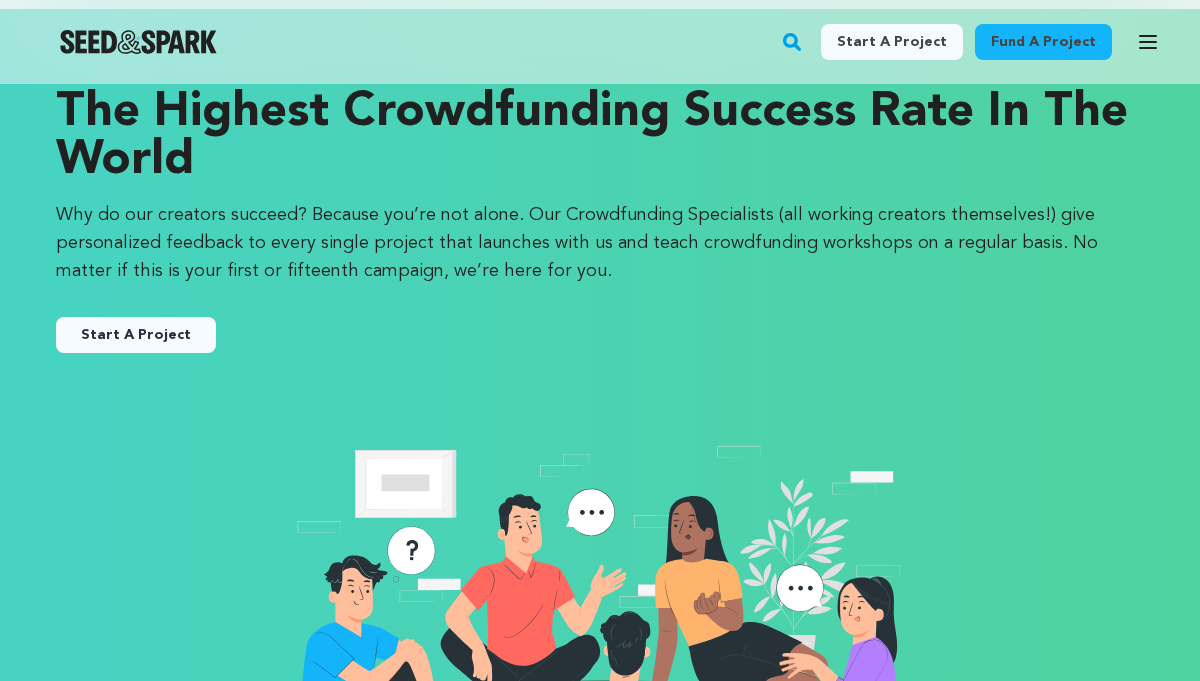 click on "Start A Project" at bounding box center (136, 335) 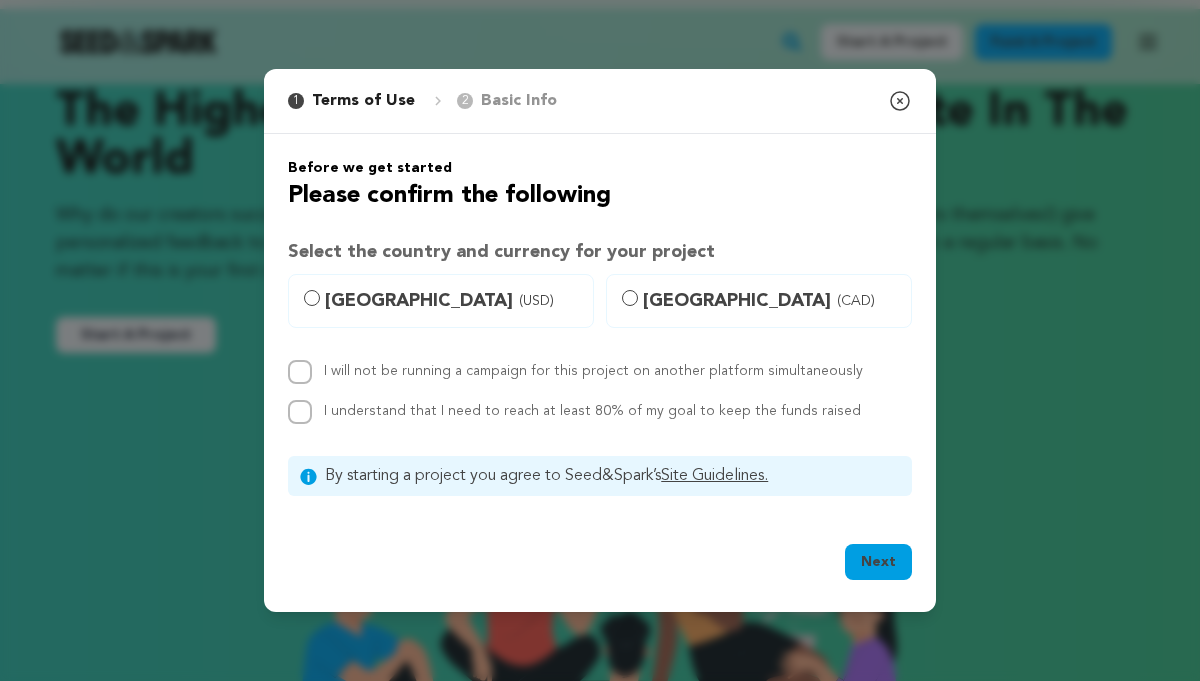 click on "[GEOGRAPHIC_DATA]
(USD)" at bounding box center (453, 301) 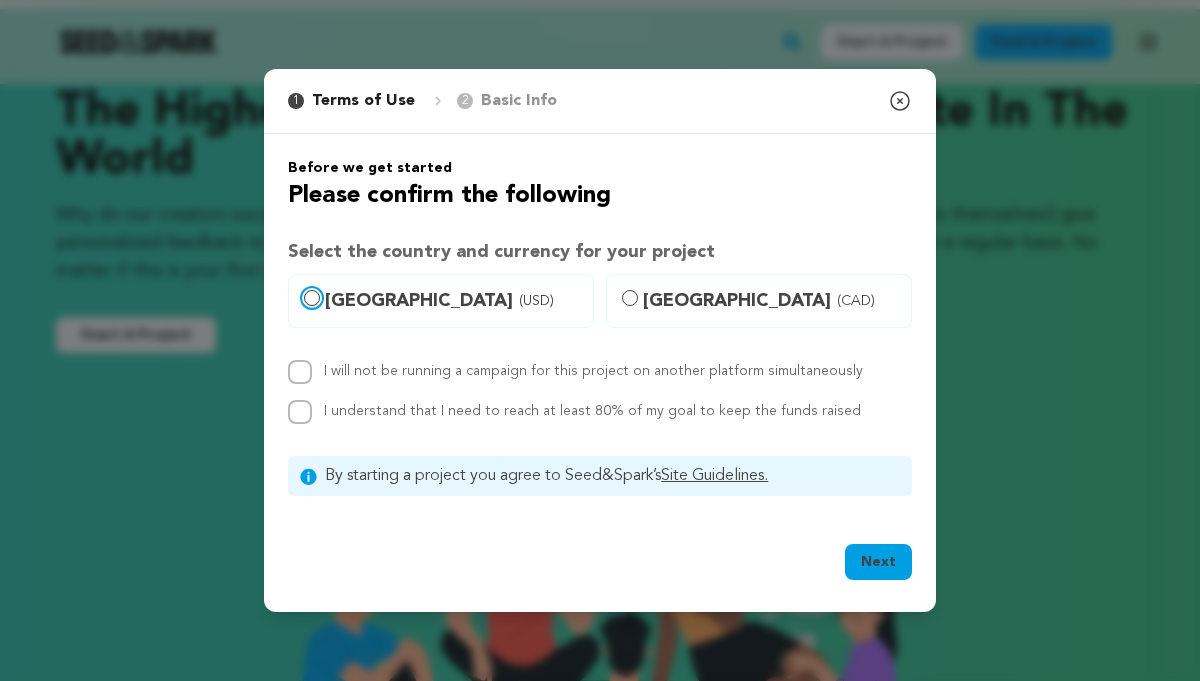 click on "United States
(USD)" at bounding box center (312, 298) 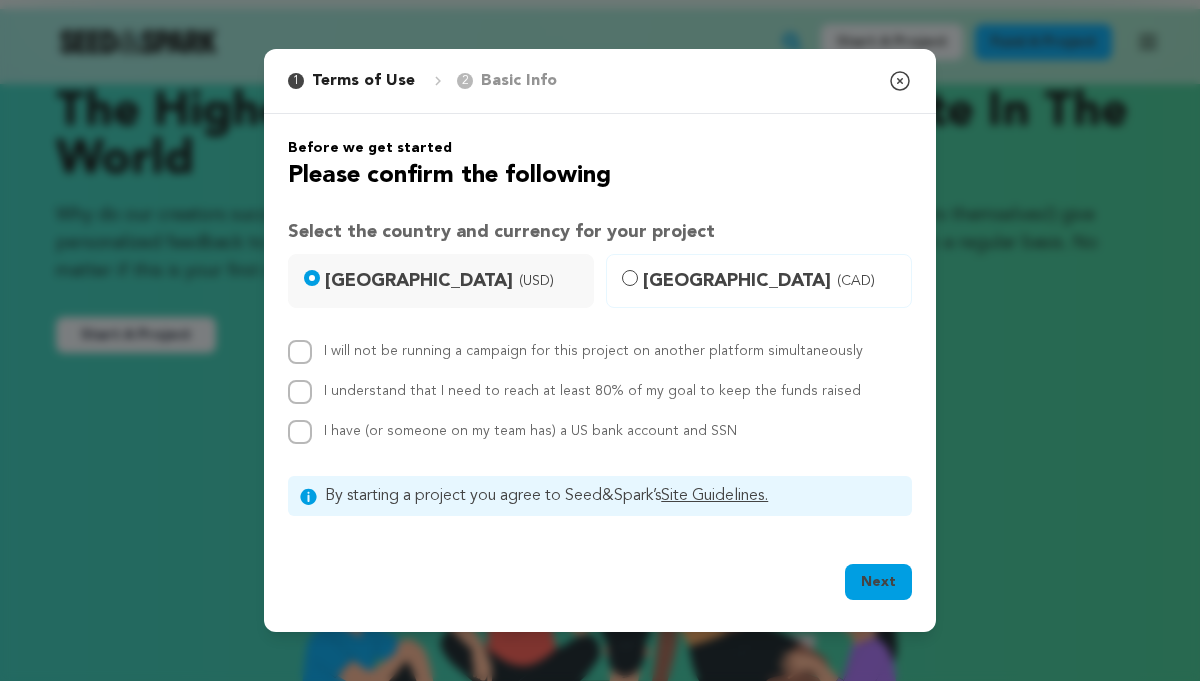 click on "I understand that I need to reach at least 80% of my goal to keep the
funds raised" at bounding box center [592, 391] 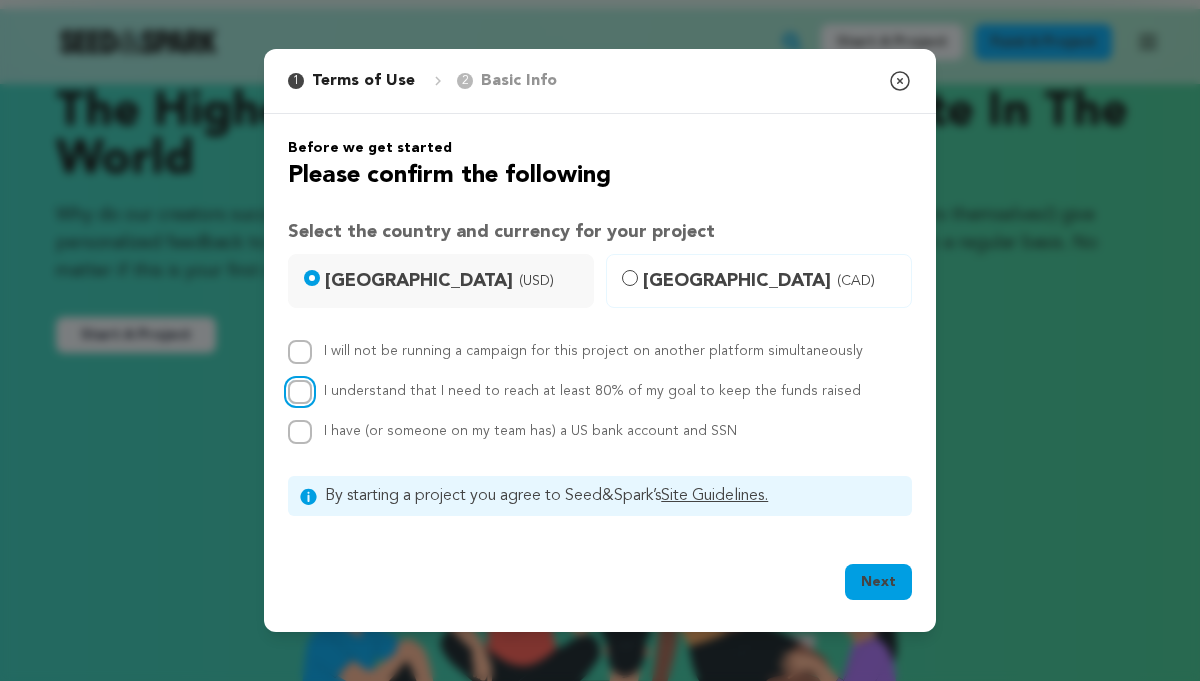checkbox on "true" 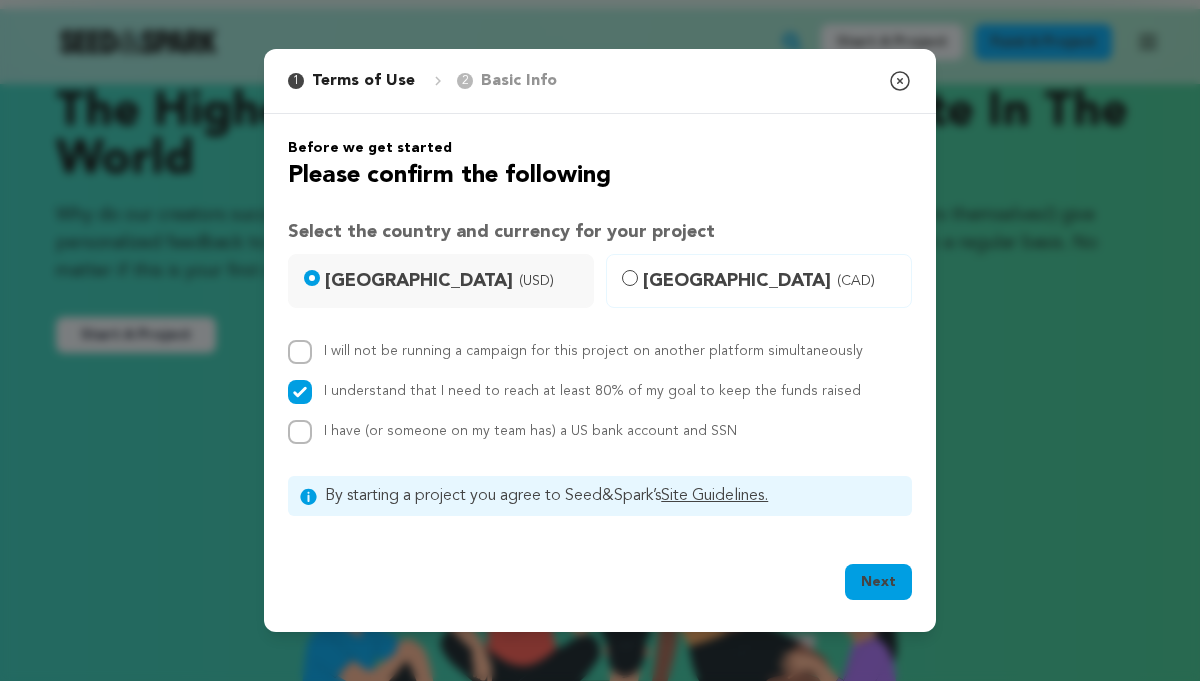 click on "I will not be running a campaign for this project on another platform
simultaneously" at bounding box center (593, 351) 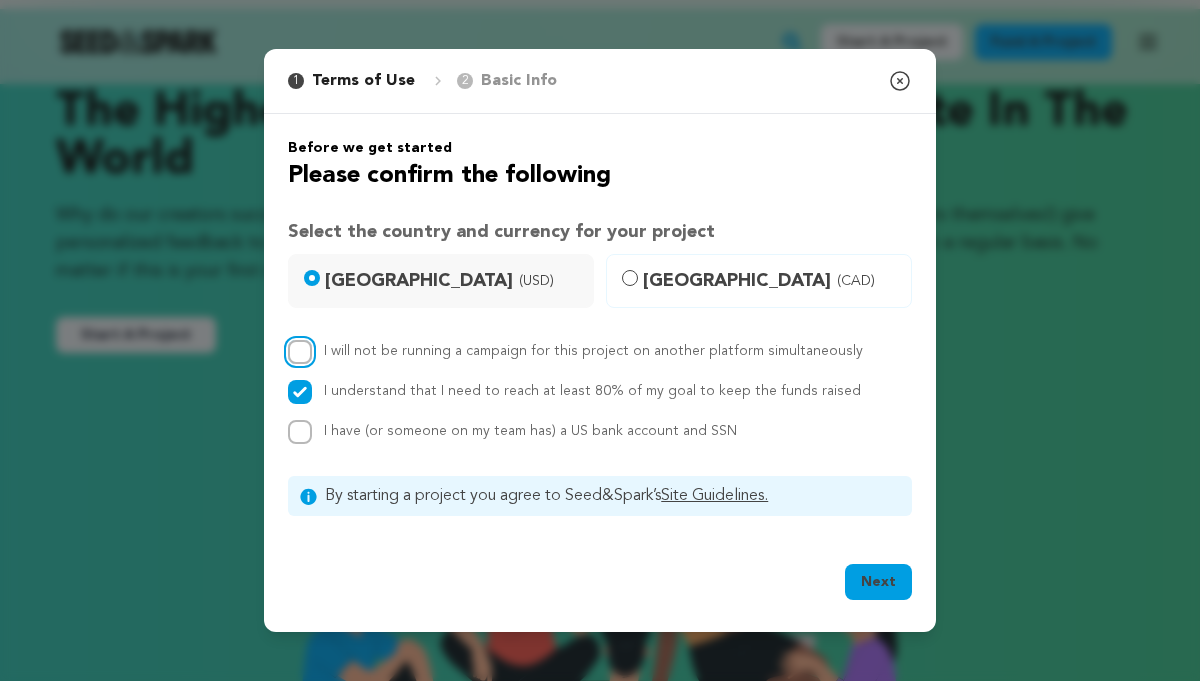 click on "I will not be running a campaign for this project on another platform
simultaneously" at bounding box center (300, 352) 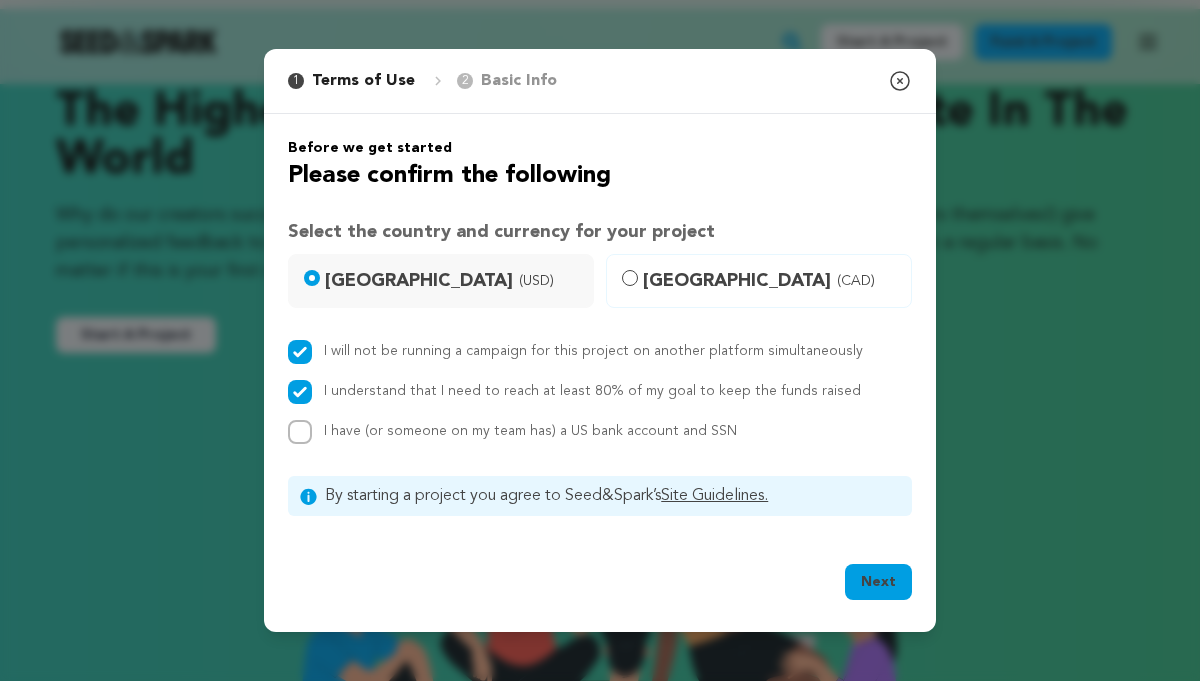 click on "I have (or someone on my team has) a US bank account and SSN" at bounding box center [530, 431] 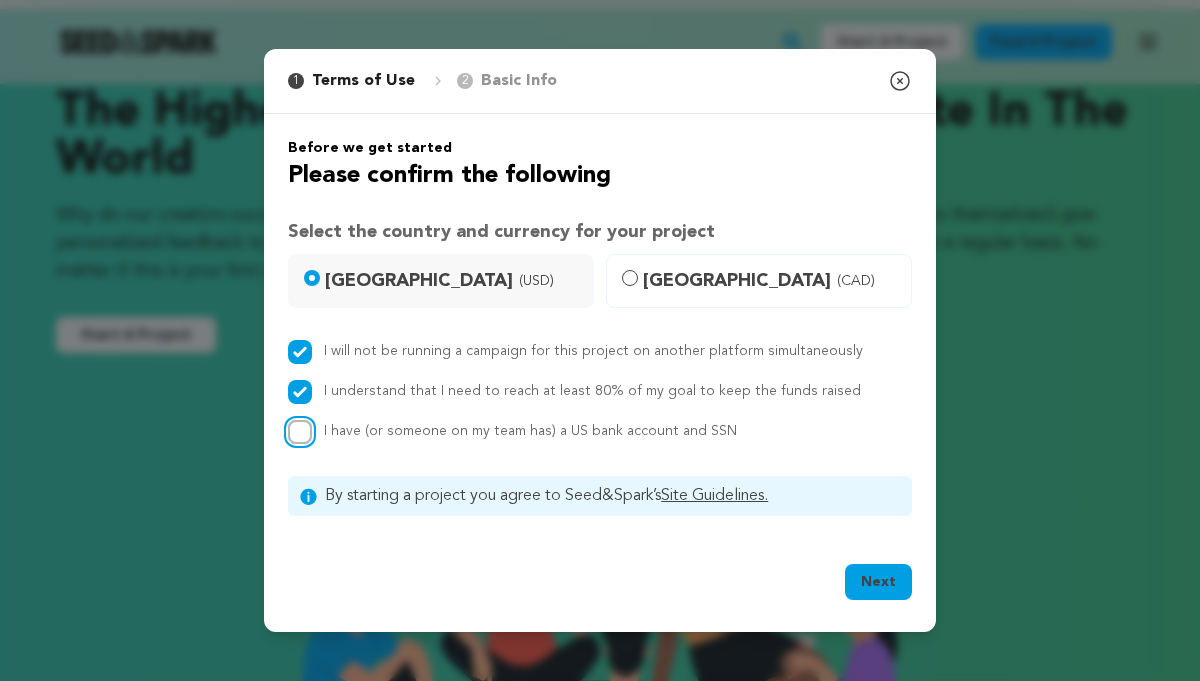 click on "I have (or someone on my team has) a US bank account and SSN" at bounding box center [300, 432] 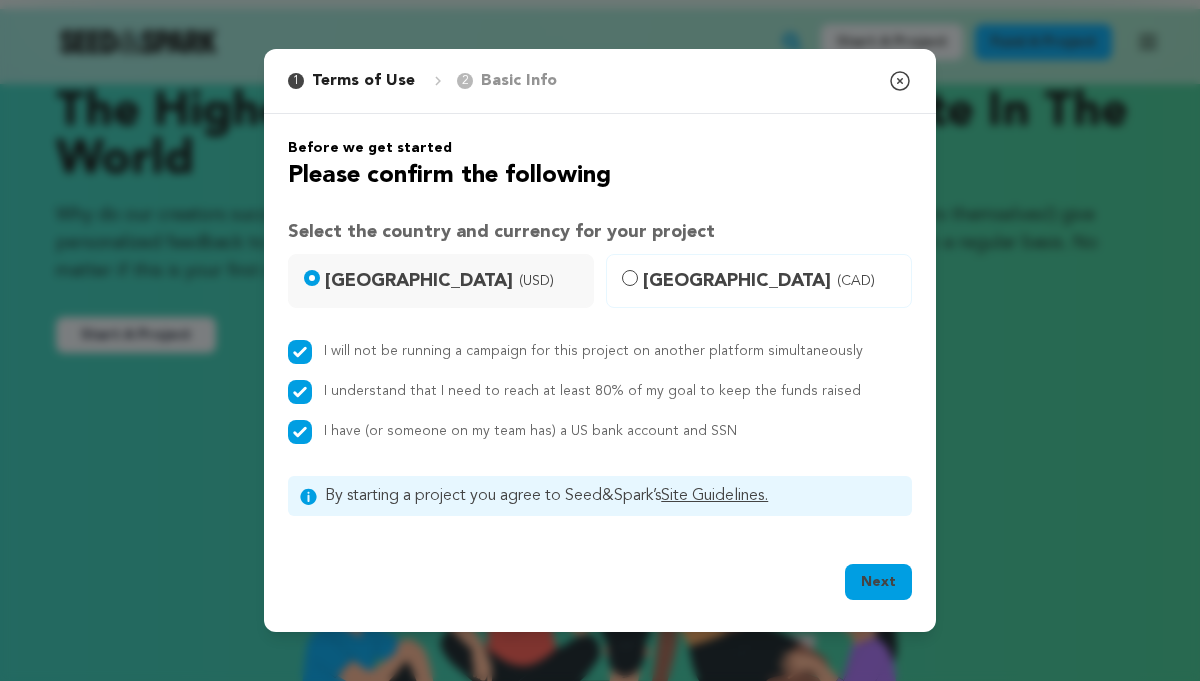 click on "Next" at bounding box center (878, 582) 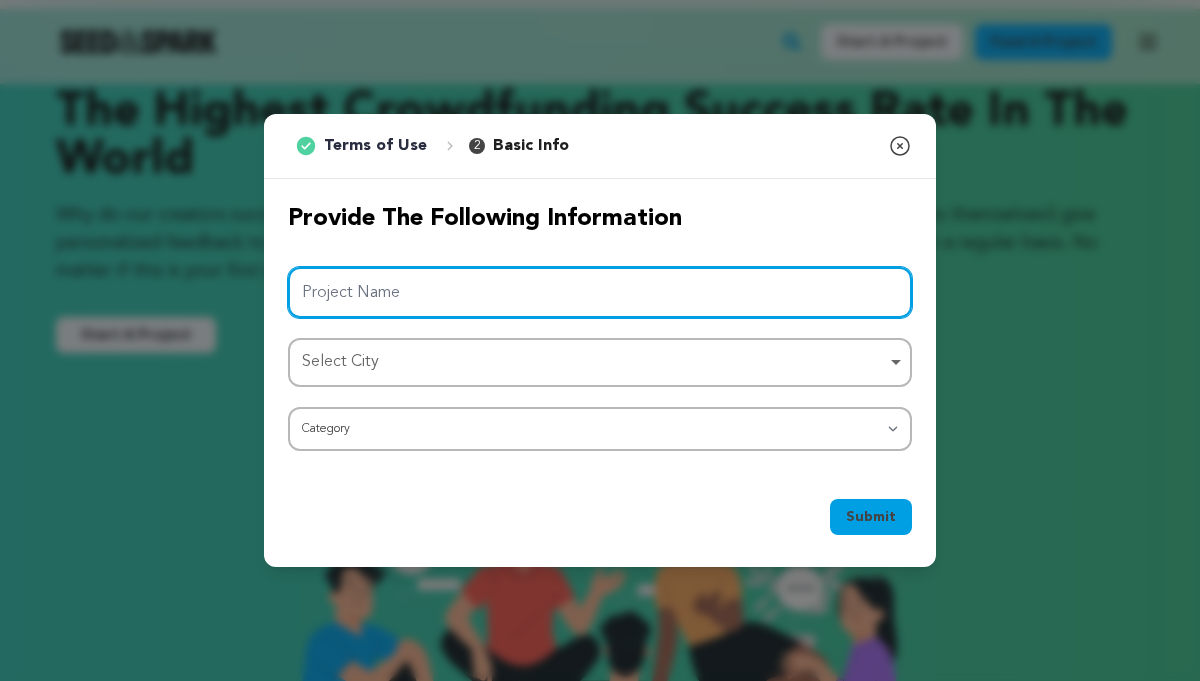click on "Project Name" at bounding box center (600, 292) 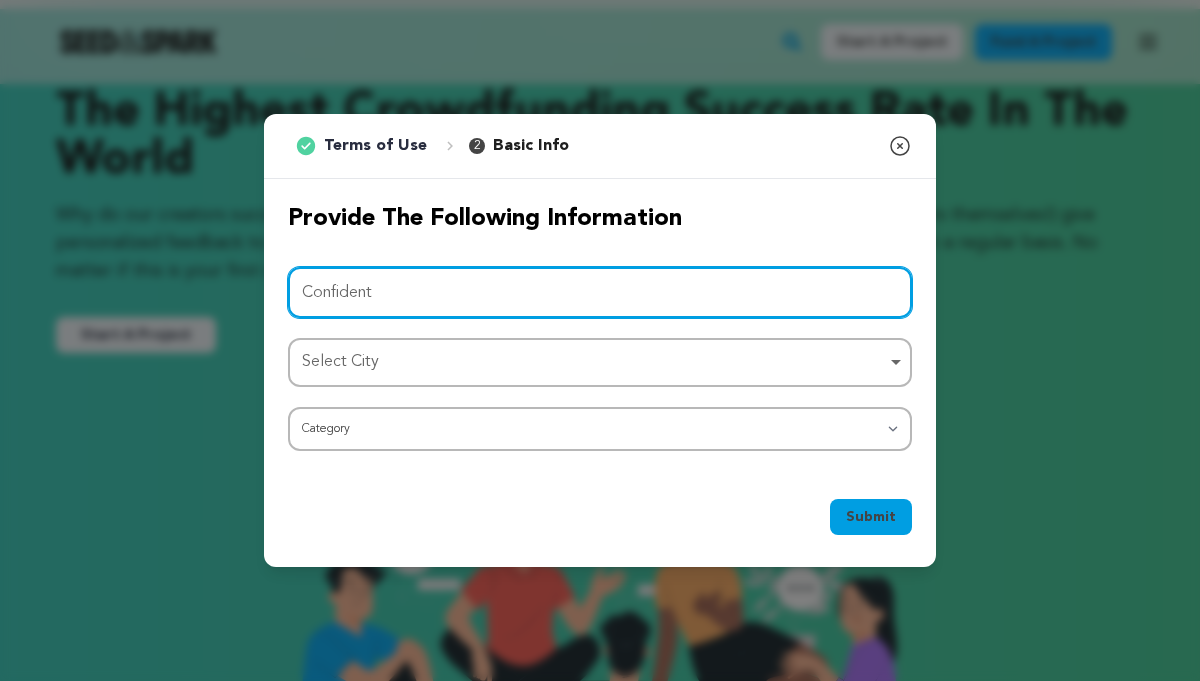 click on "Select City Remove item" at bounding box center [594, 362] 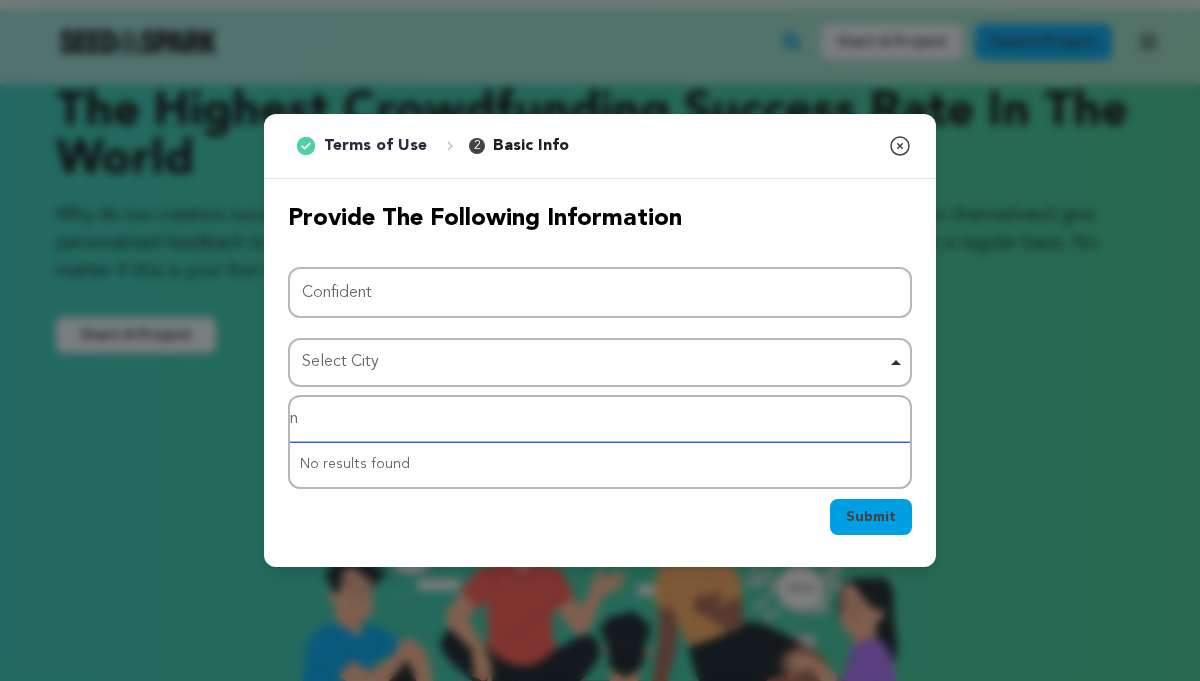 type on "ny" 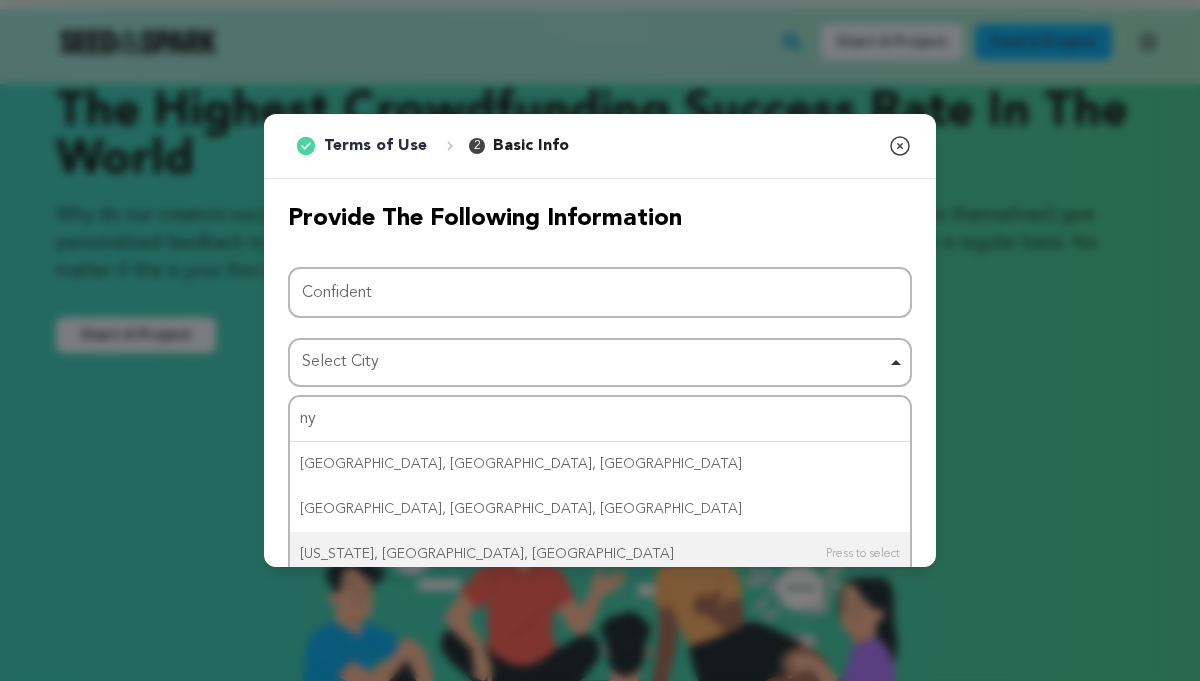 type 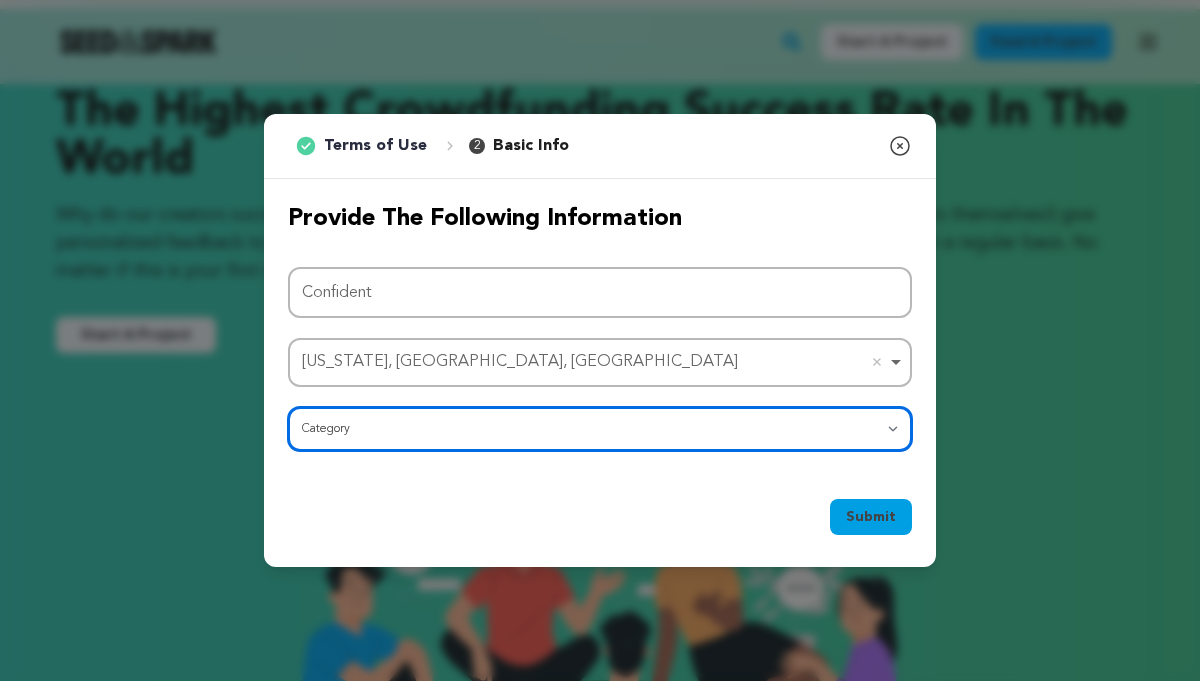 click on "Category
Film Feature
Film Short
Series
Film Festival
Company
Music Video
VR Experience
Comics
Artist Residency
Art & Photography
Collective
Dance
Games
Music
Radio & Podcasts
Orgs & Companies
Writing & Publishing
Venue & Spaces
Theatre" at bounding box center [600, 429] 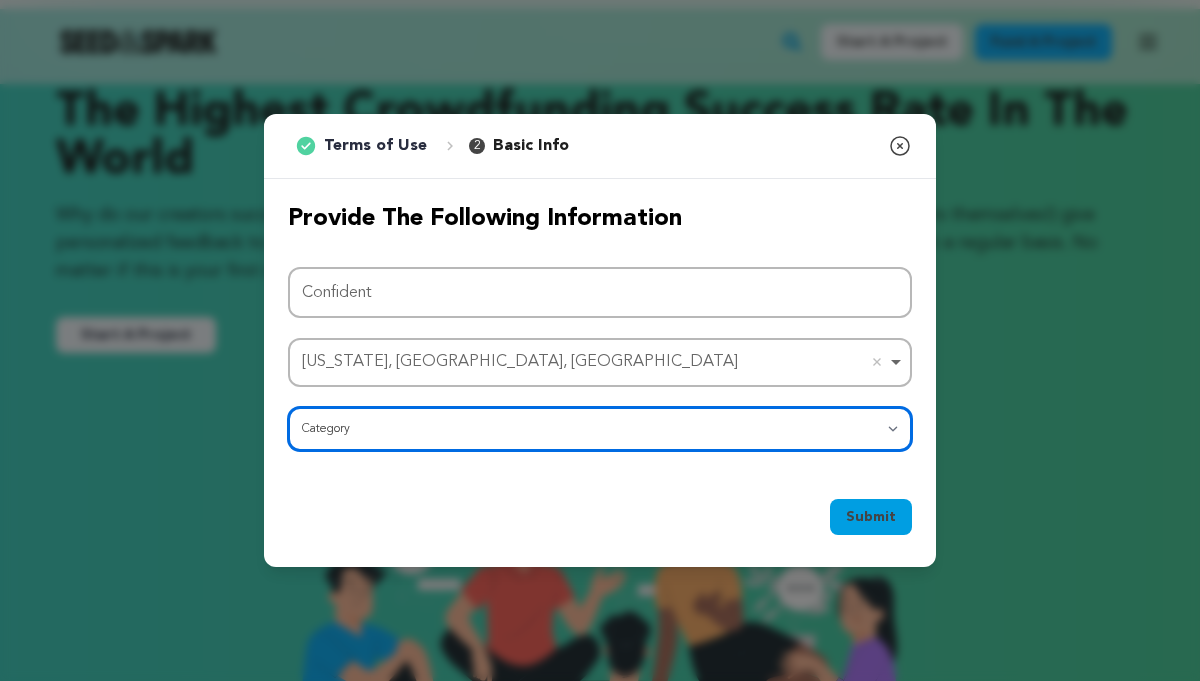 select on "383" 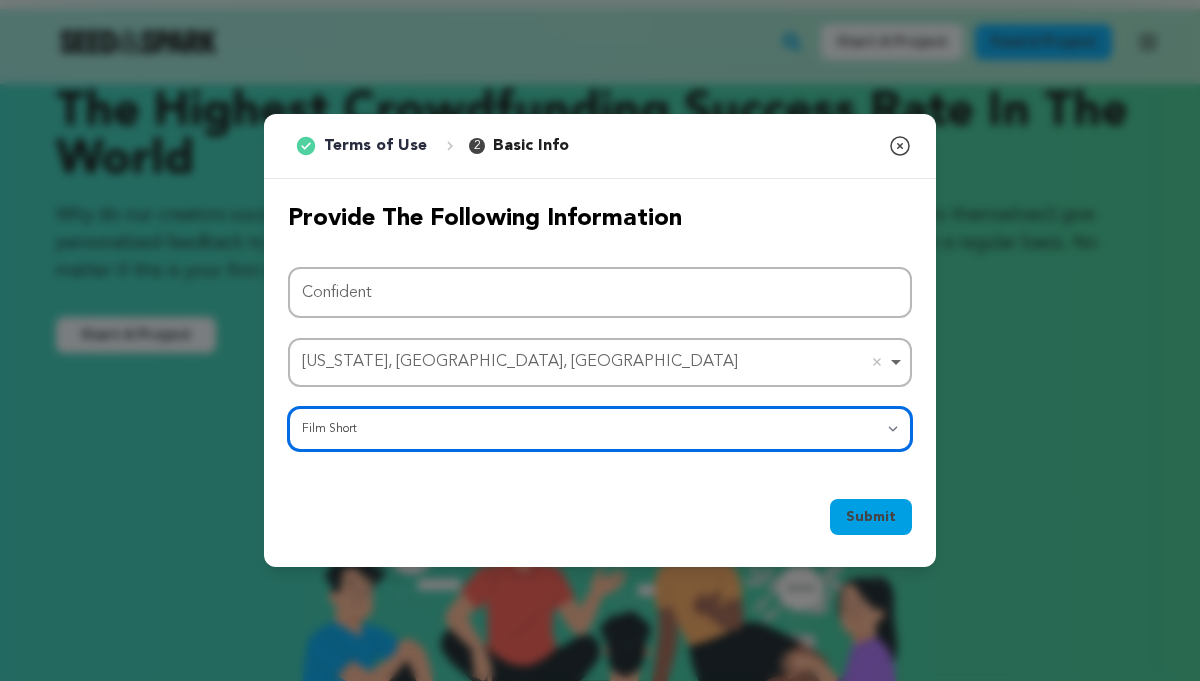 click on "Category
Film Feature
Film Short
Series
Film Festival
Company
Music Video
VR Experience
Comics
Artist Residency
Art & Photography
Collective
Dance
Games
Music
Radio & Podcasts
Orgs & Companies
Writing & Publishing
Venue & Spaces
Theatre" at bounding box center [600, 429] 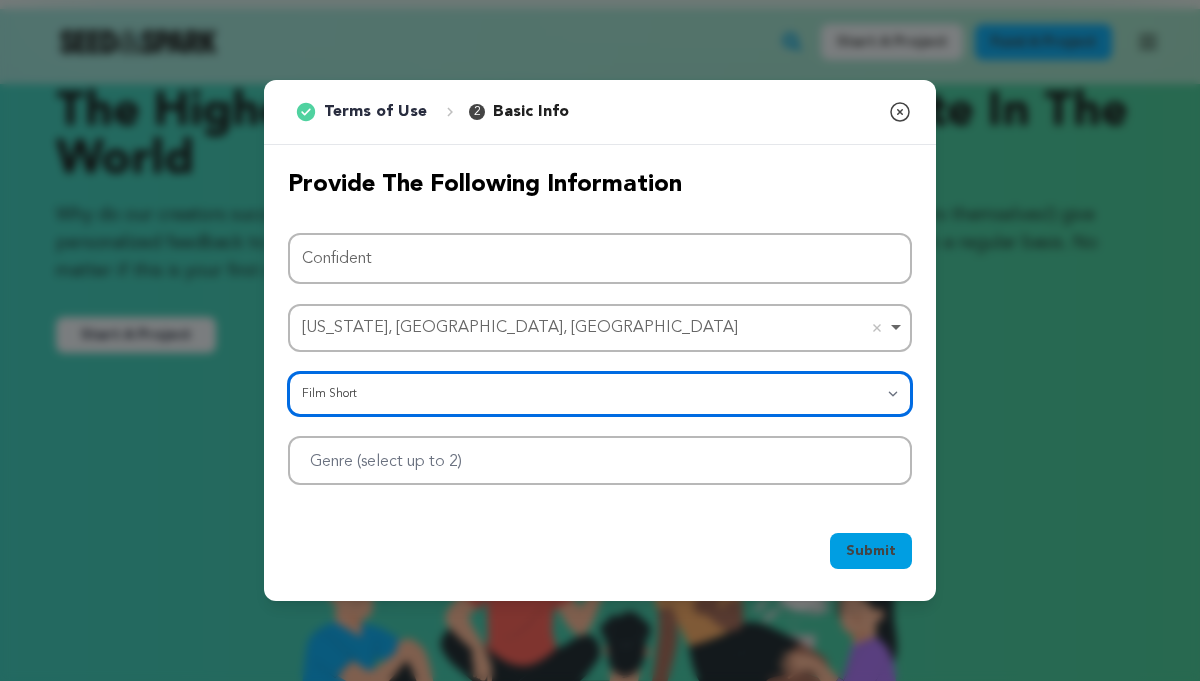 click at bounding box center [600, 460] 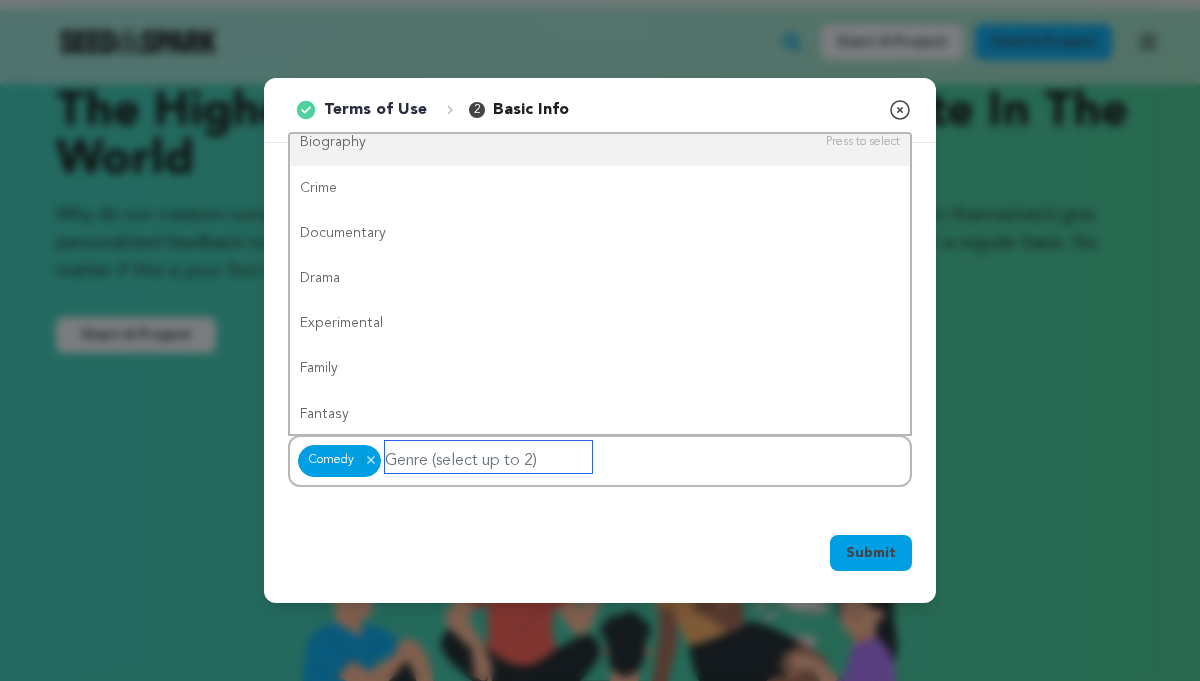 scroll, scrollTop: 153, scrollLeft: 0, axis: vertical 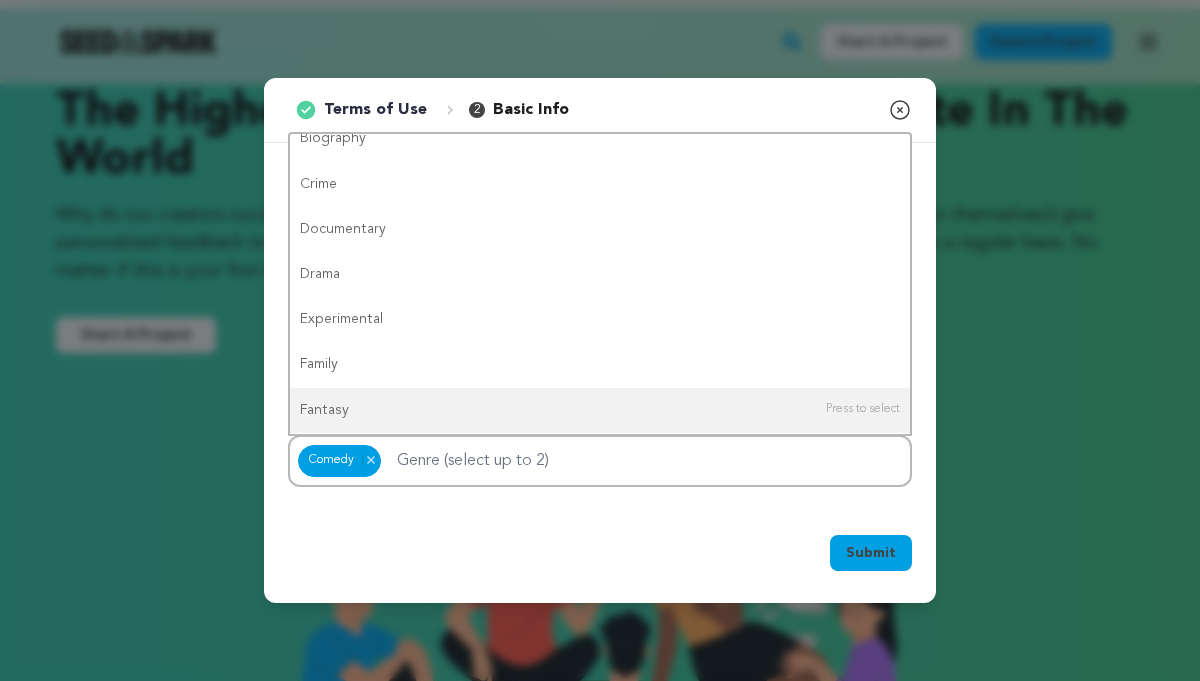 click on "Submit" at bounding box center (871, 553) 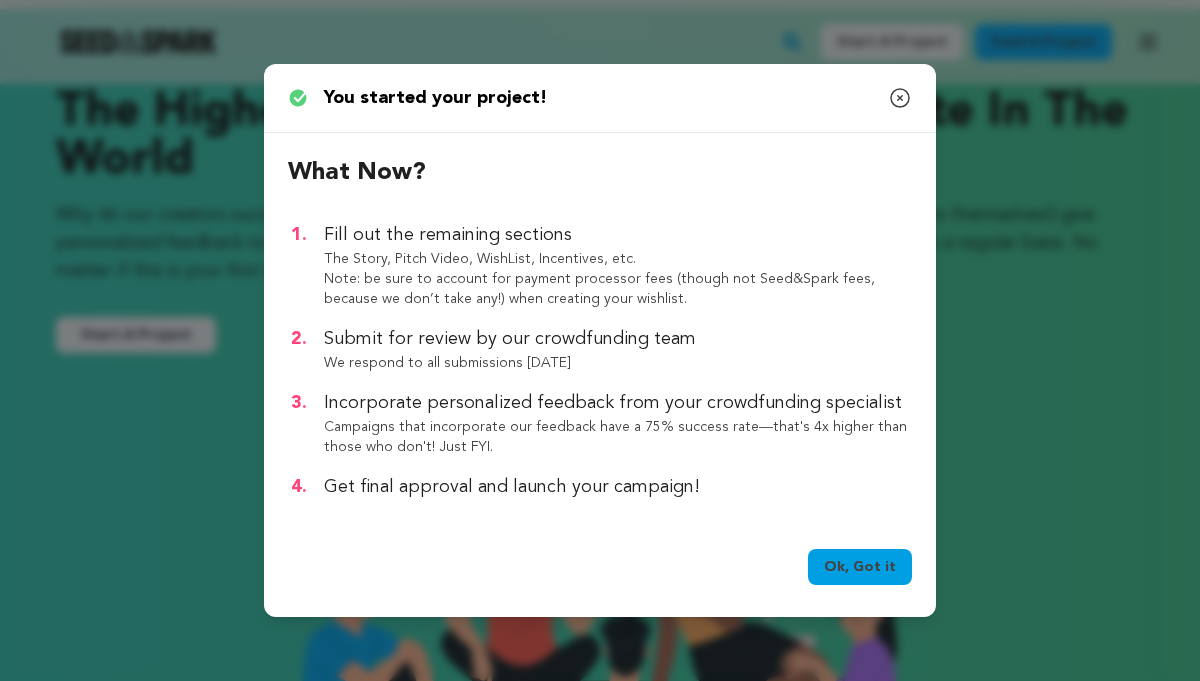 click on "Ok, Got it" at bounding box center [860, 567] 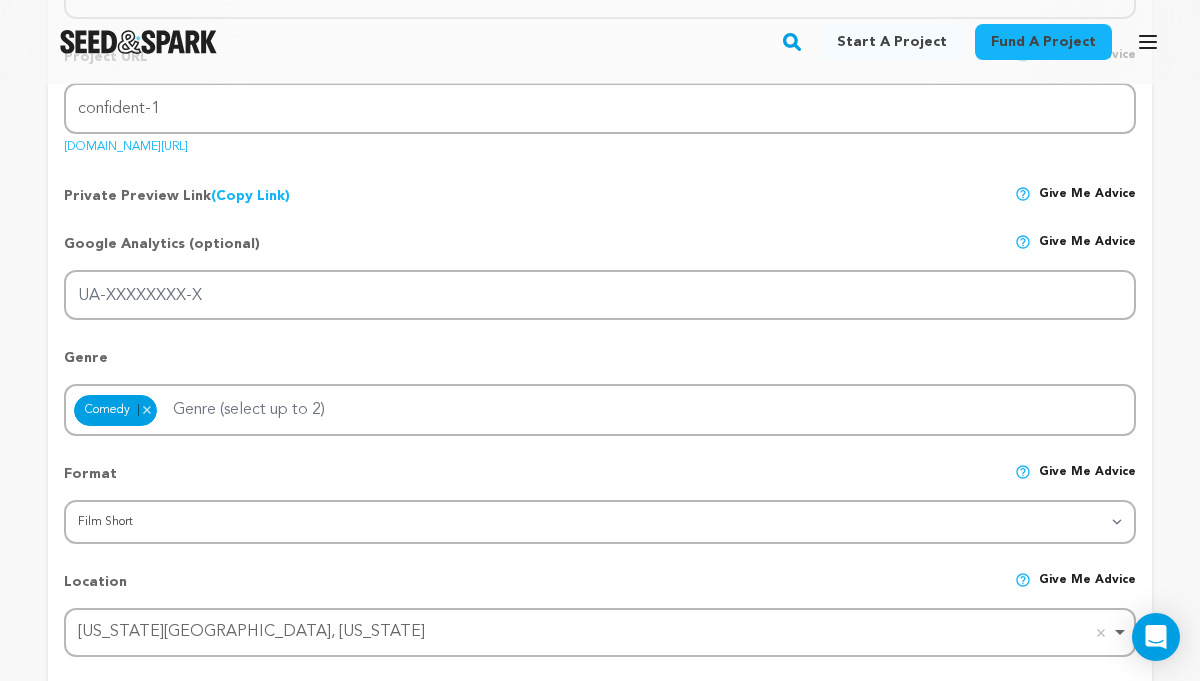 scroll, scrollTop: 457, scrollLeft: 0, axis: vertical 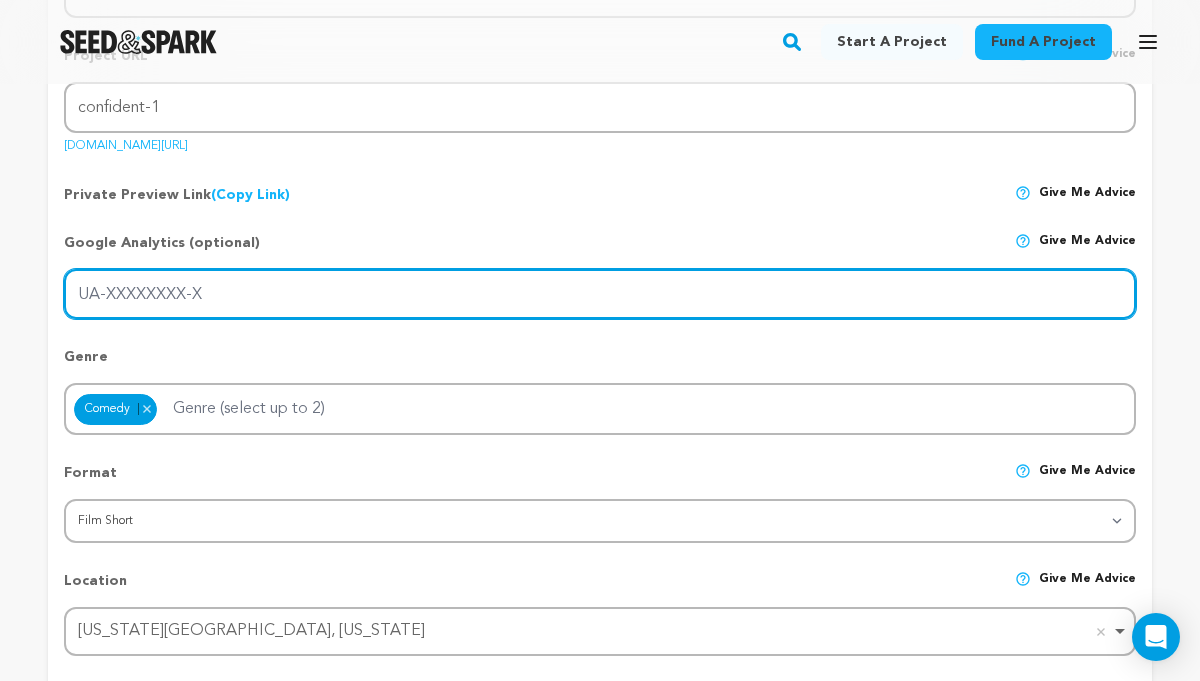 click on "UA-XXXXXXXX-X" at bounding box center (600, 294) 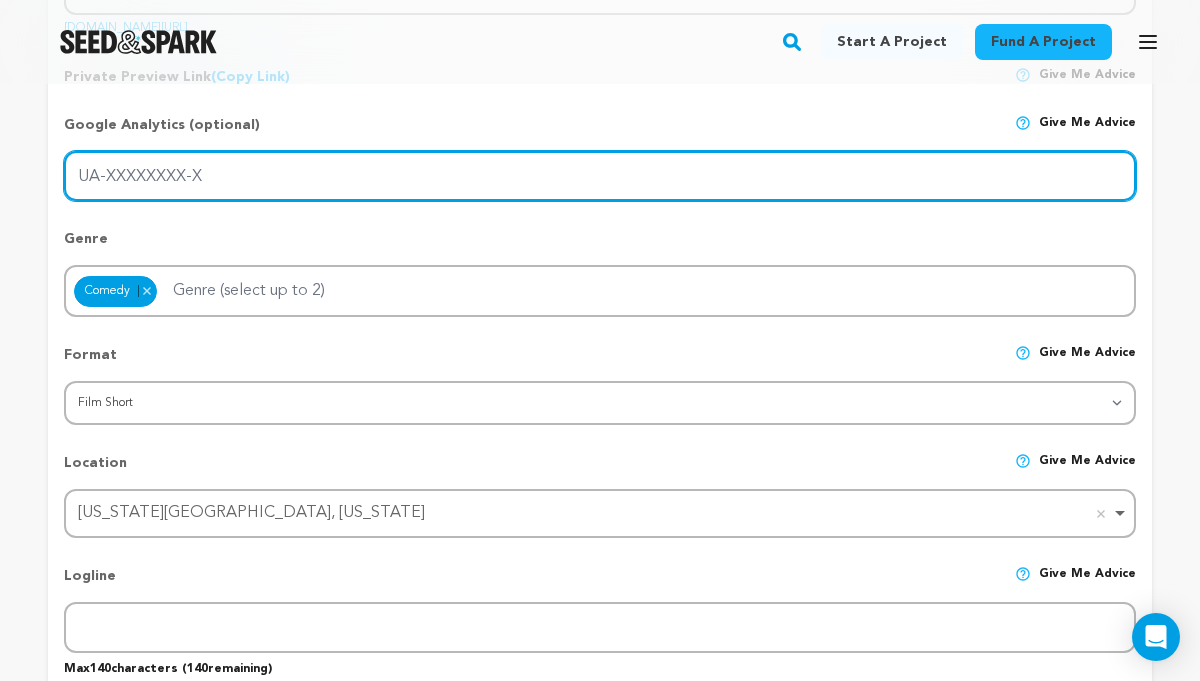 scroll, scrollTop: 576, scrollLeft: 0, axis: vertical 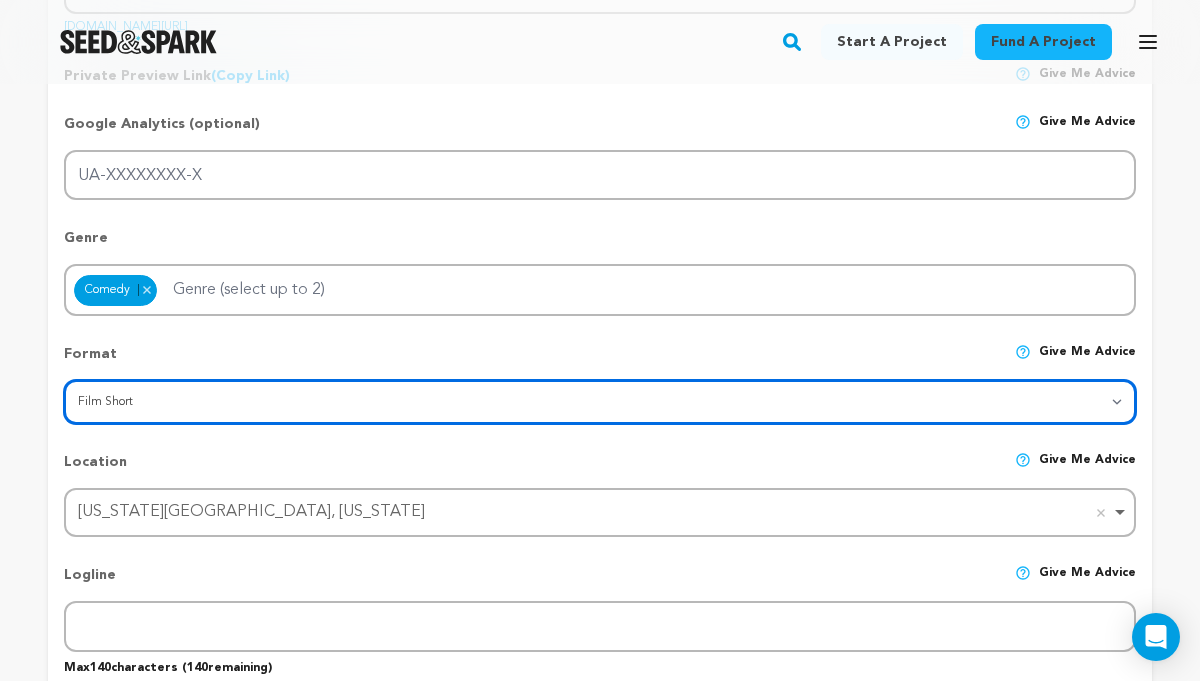 click on "Category
Film Feature
Film Short
Series
VR Experience
Film Festival
Company
Music Video
Comics
Artist Residency
Art & Photography
Collective
Dance
Games
Music
Radio & Podcasts
Venue & Spaces" at bounding box center (600, 402) 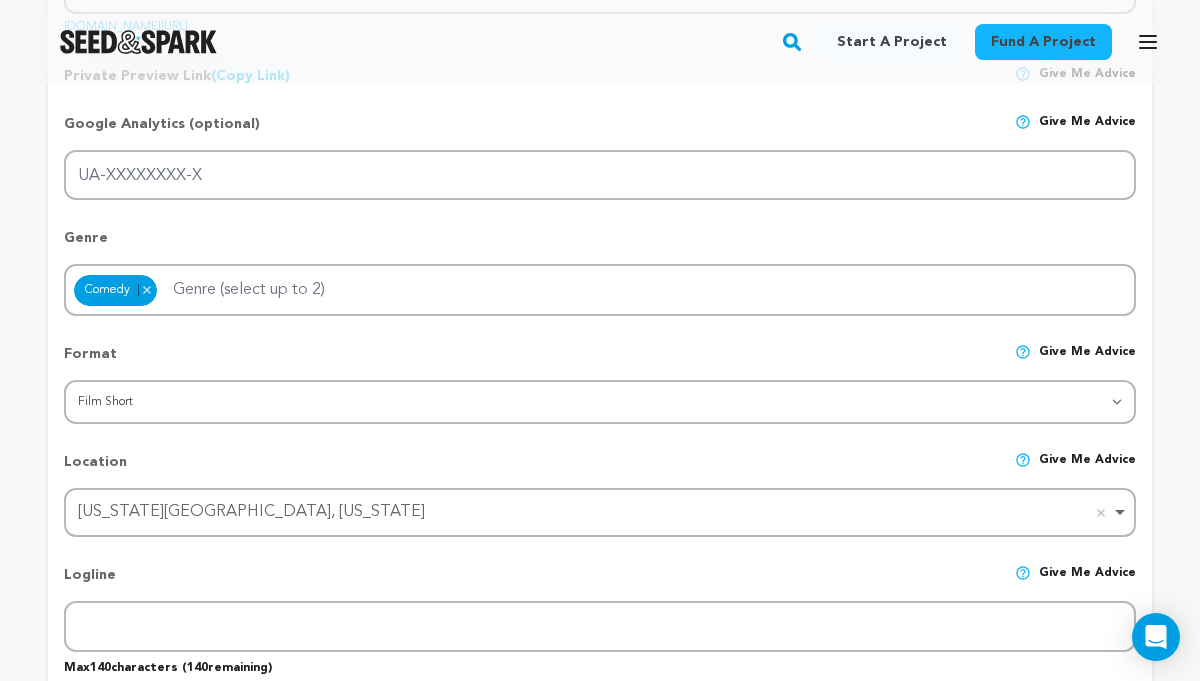 click on "Location
Give me advice" at bounding box center [600, 470] 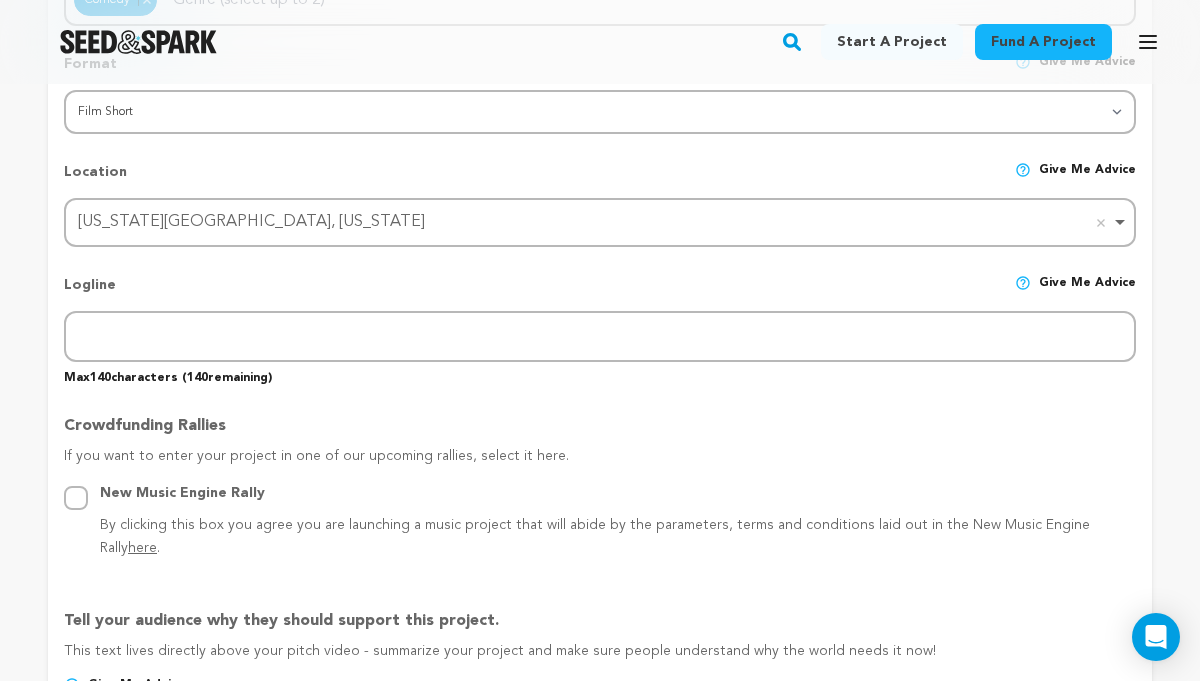 scroll, scrollTop: 876, scrollLeft: 0, axis: vertical 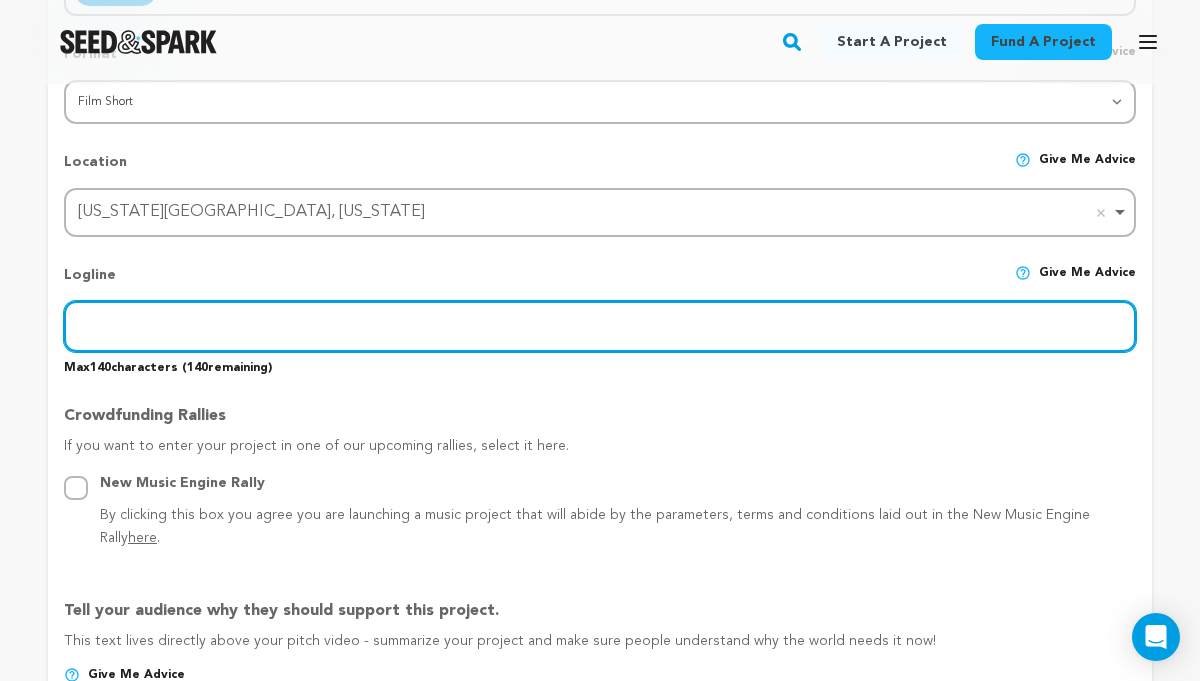 click at bounding box center [600, 326] 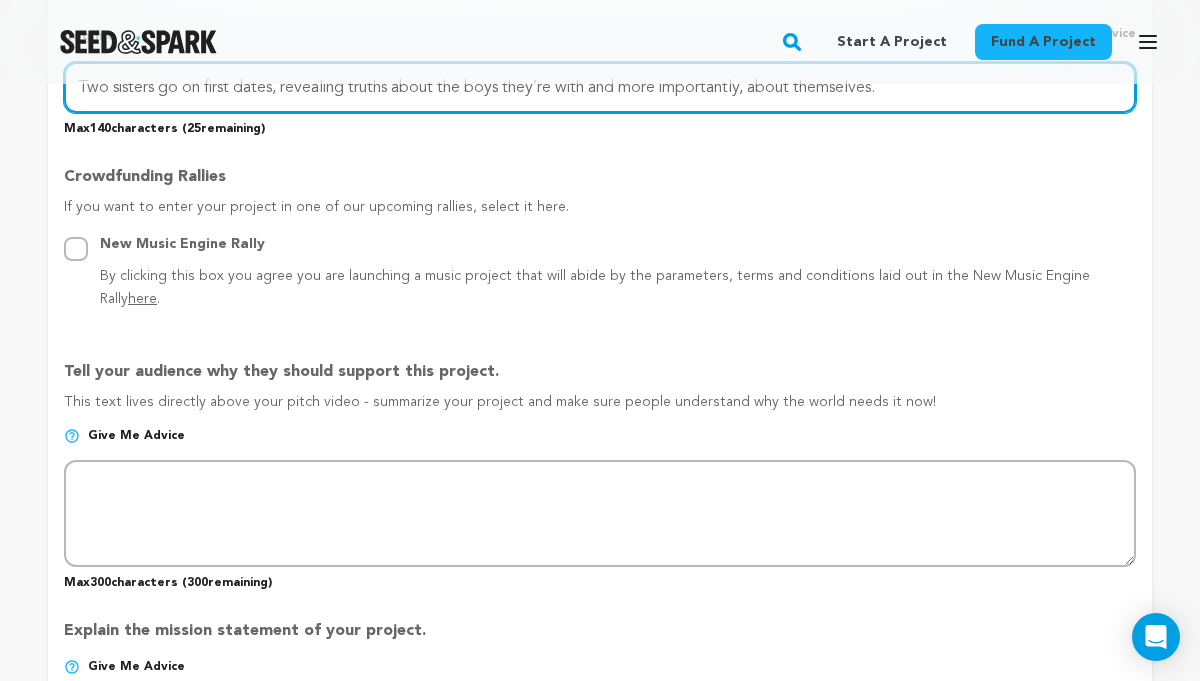 scroll, scrollTop: 1118, scrollLeft: 0, axis: vertical 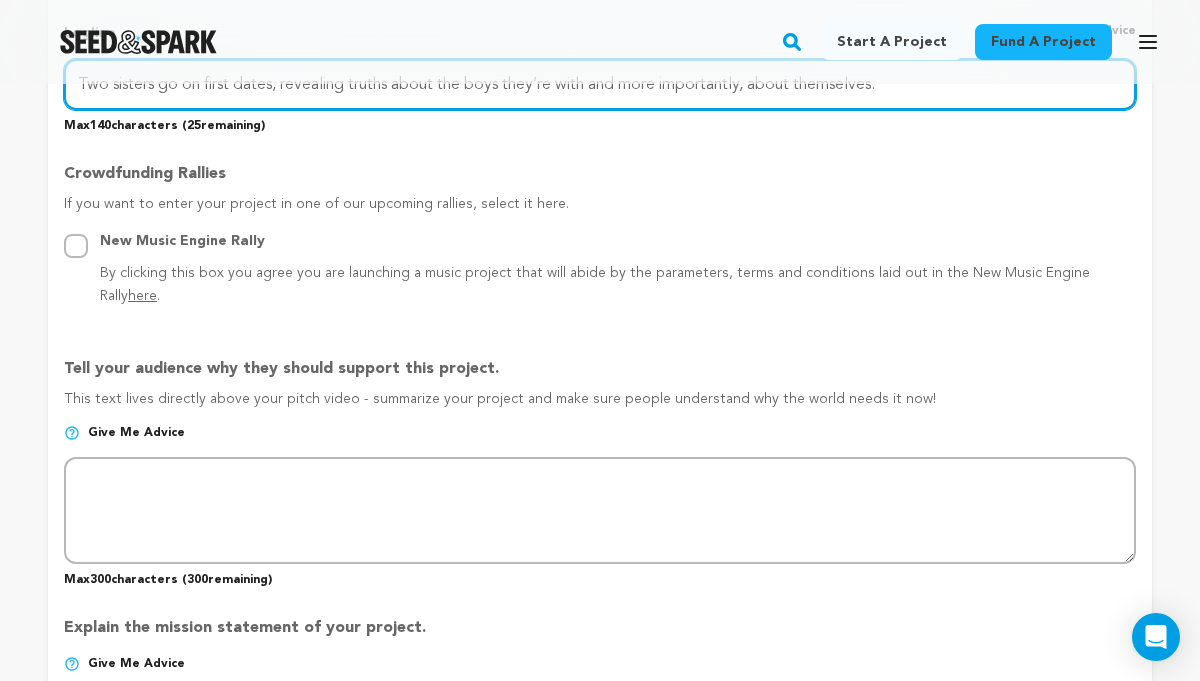 type on "Two sisters go on first dates, revealing truths about the boys they’re with and more importantly, about themselves." 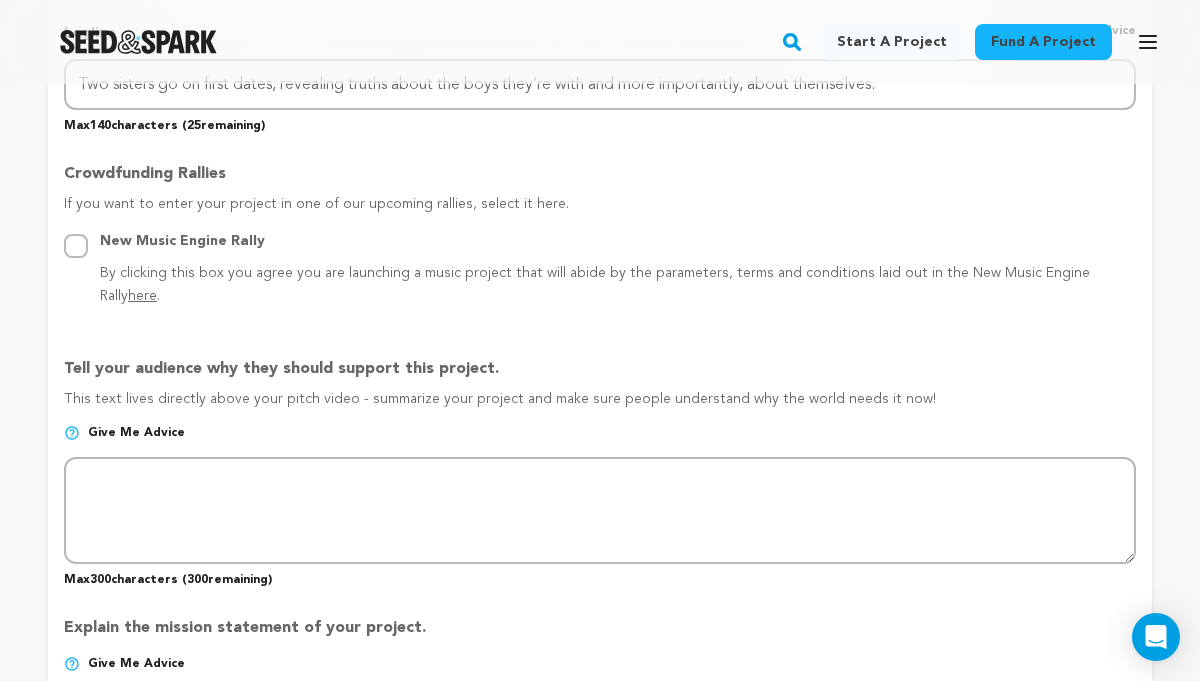 click on "Tell your audience why they should support this project.
This text lives directly above your pitch video - summarize your project and make sure people
understand why the world needs it now!
Give me advice
Max  300  characters
( 300  remaining)" at bounding box center [600, 464] 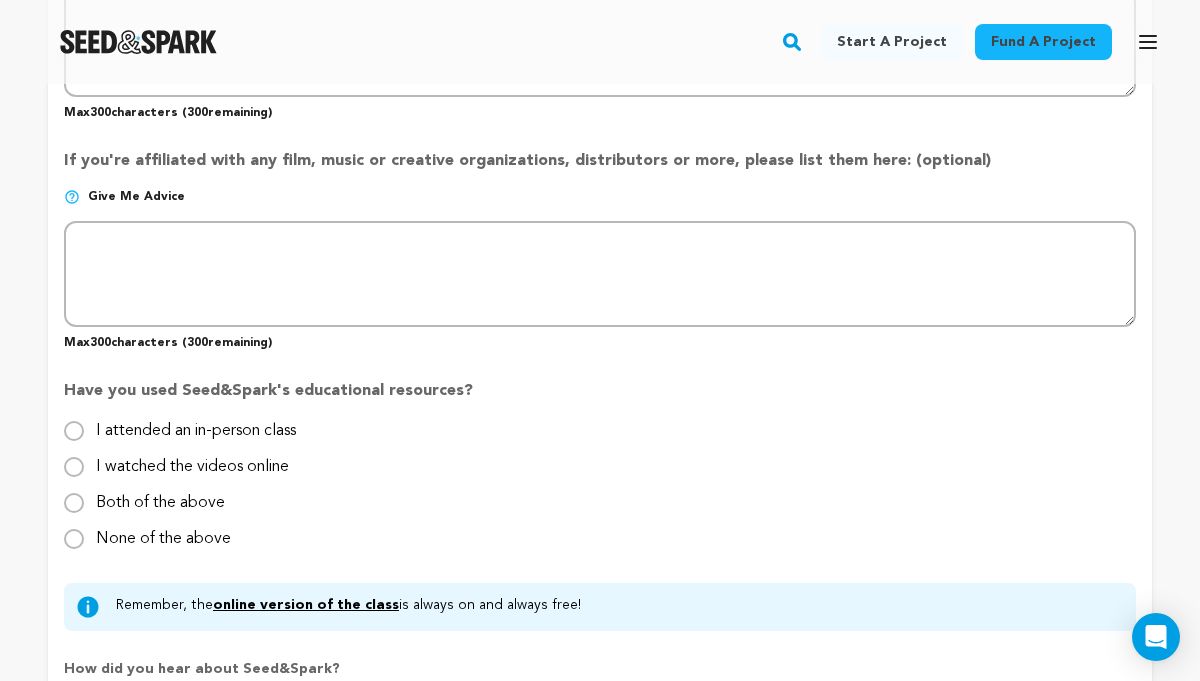 scroll, scrollTop: 1819, scrollLeft: 0, axis: vertical 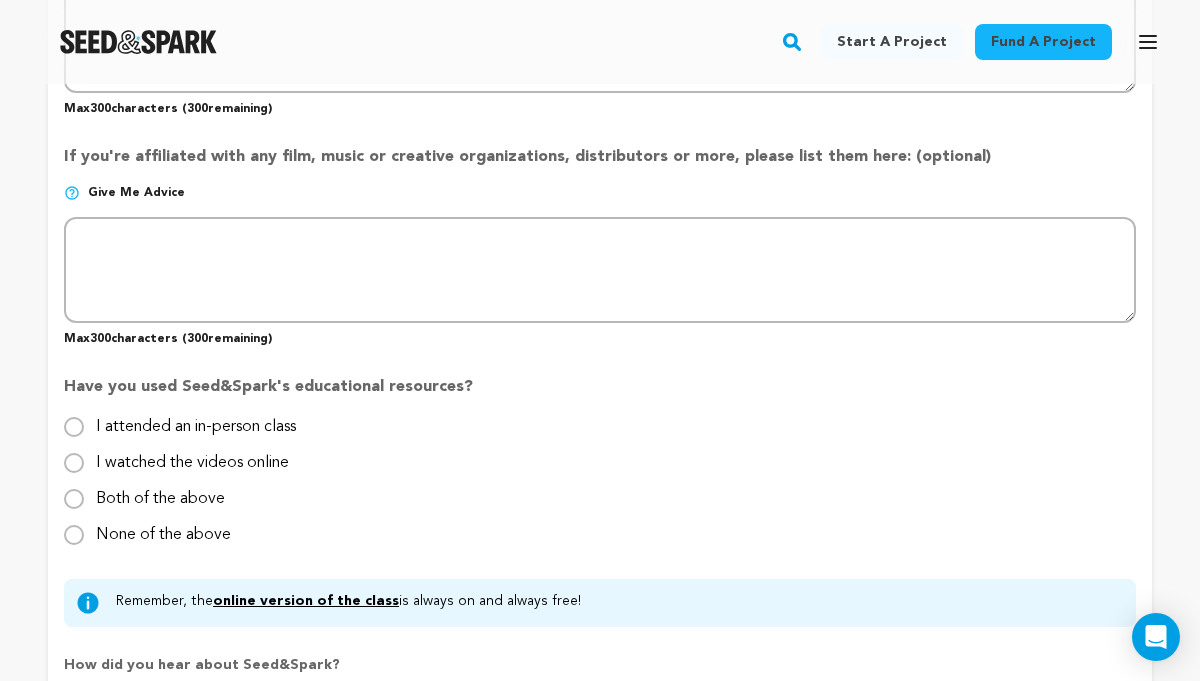 click on "I watched the videos online" at bounding box center (192, 455) 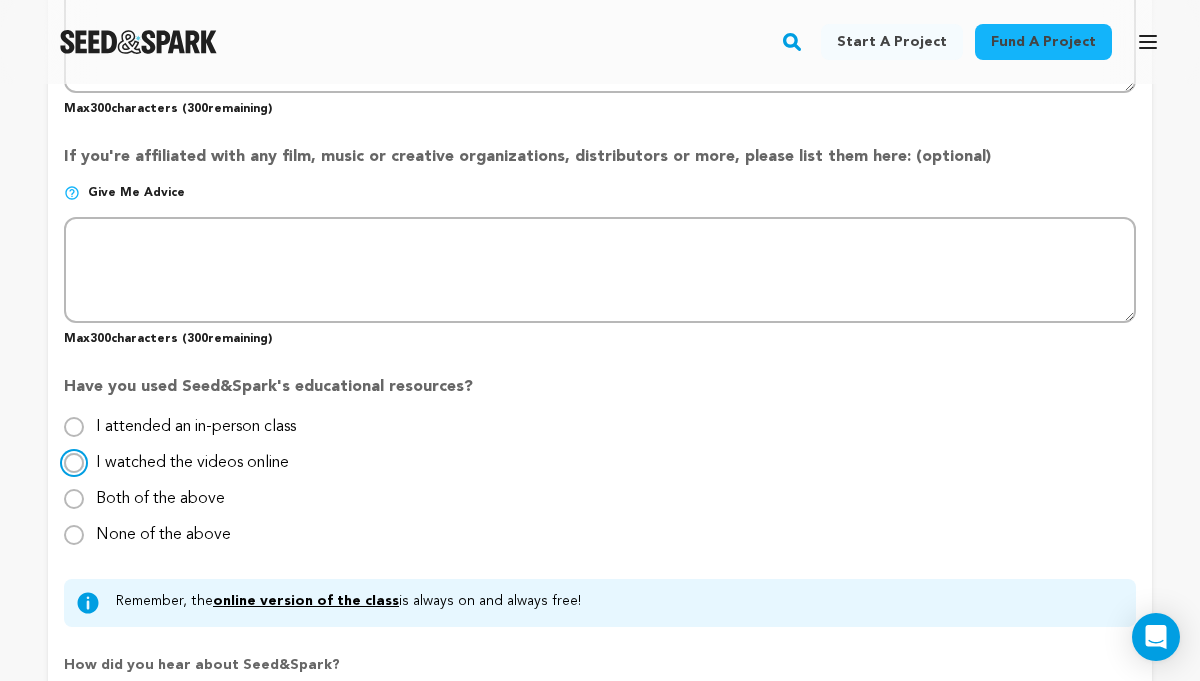 click on "I watched the videos online" at bounding box center (74, 463) 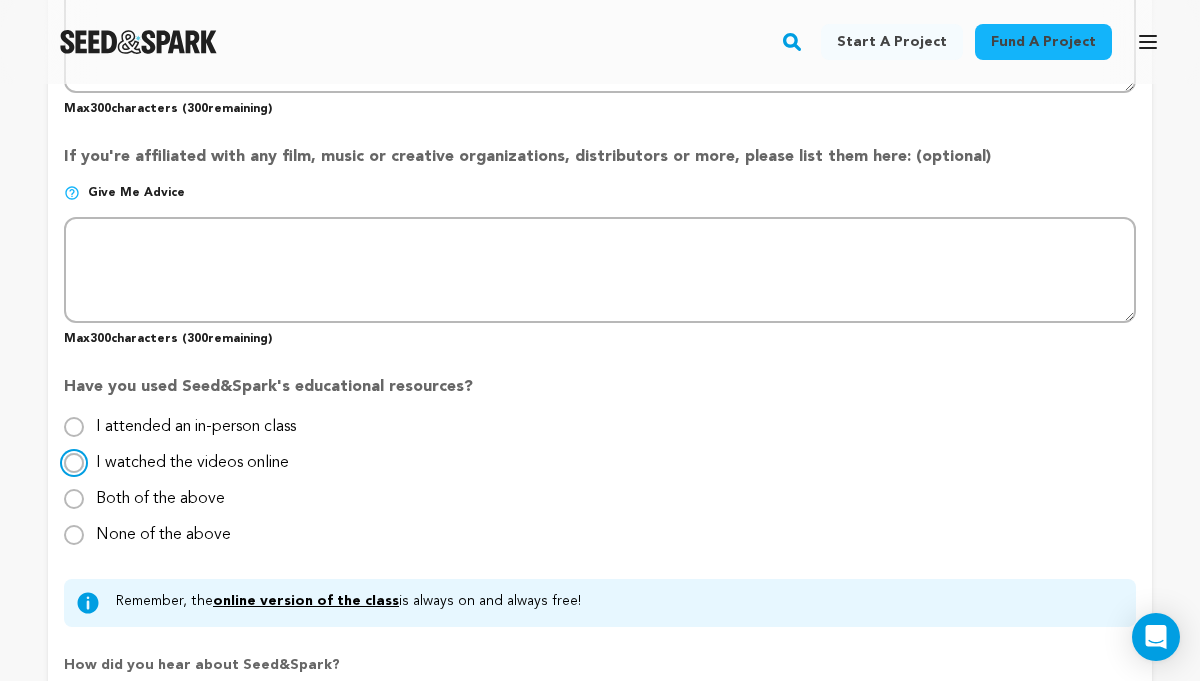 radio on "true" 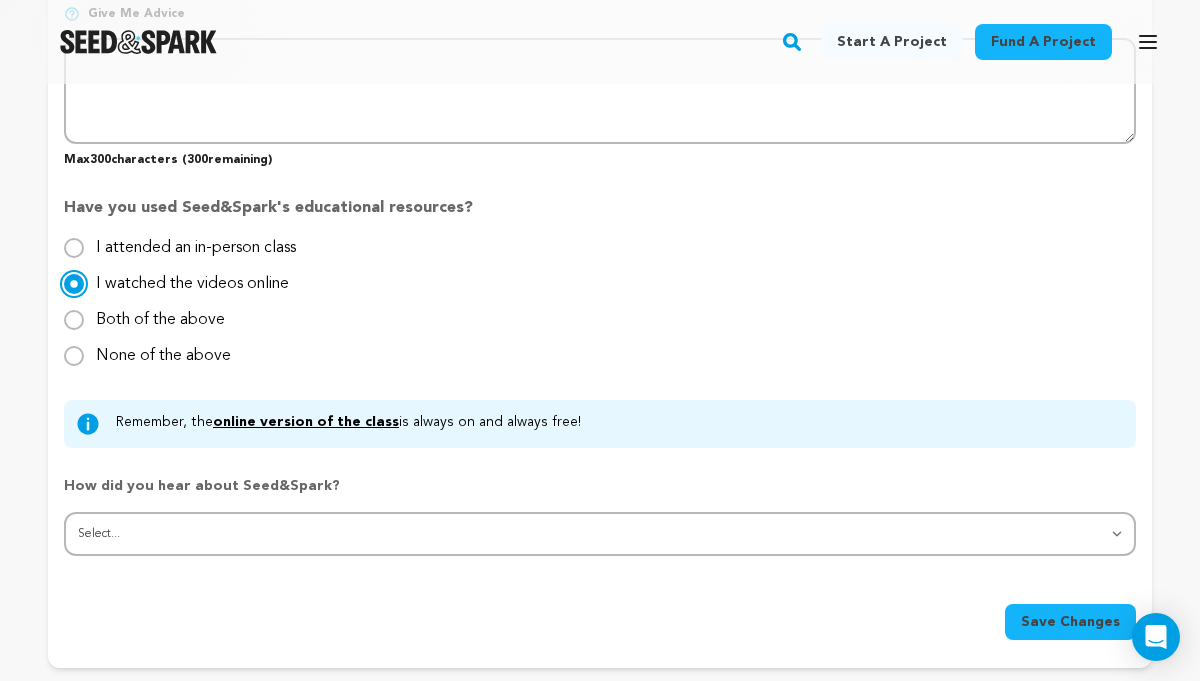 scroll, scrollTop: 2023, scrollLeft: 0, axis: vertical 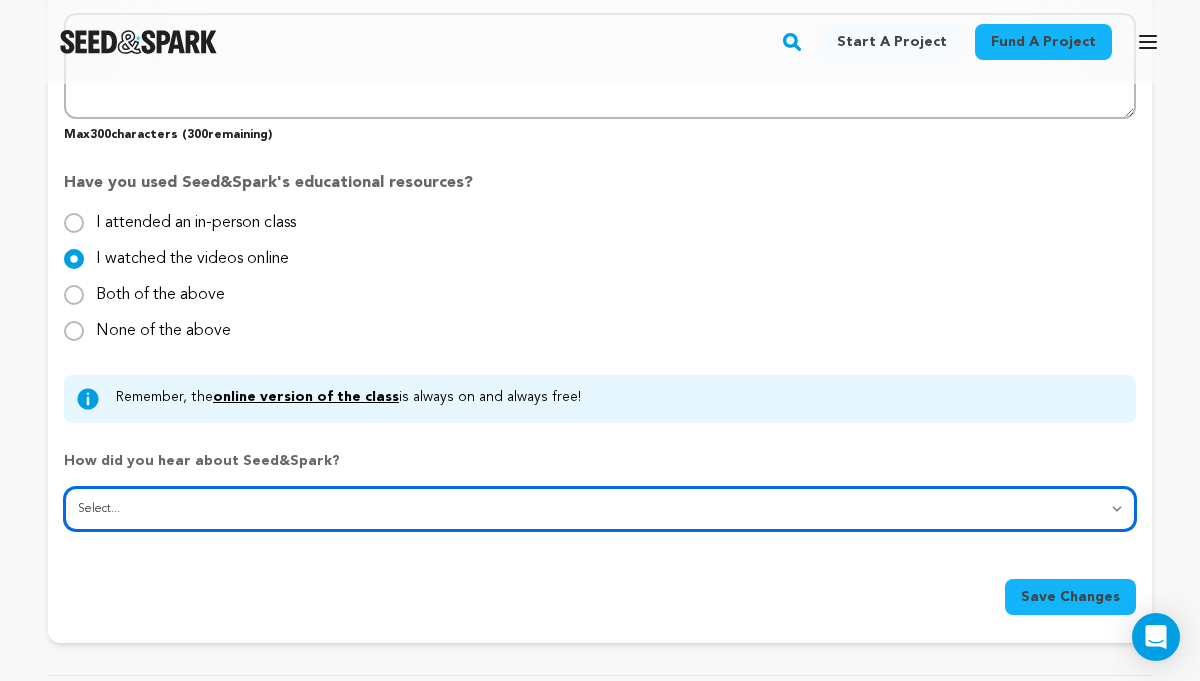 click on "Select...
From a friend Social media Film festival or film organization Took an in-person class Online search Article or podcast Email Other" at bounding box center [600, 509] 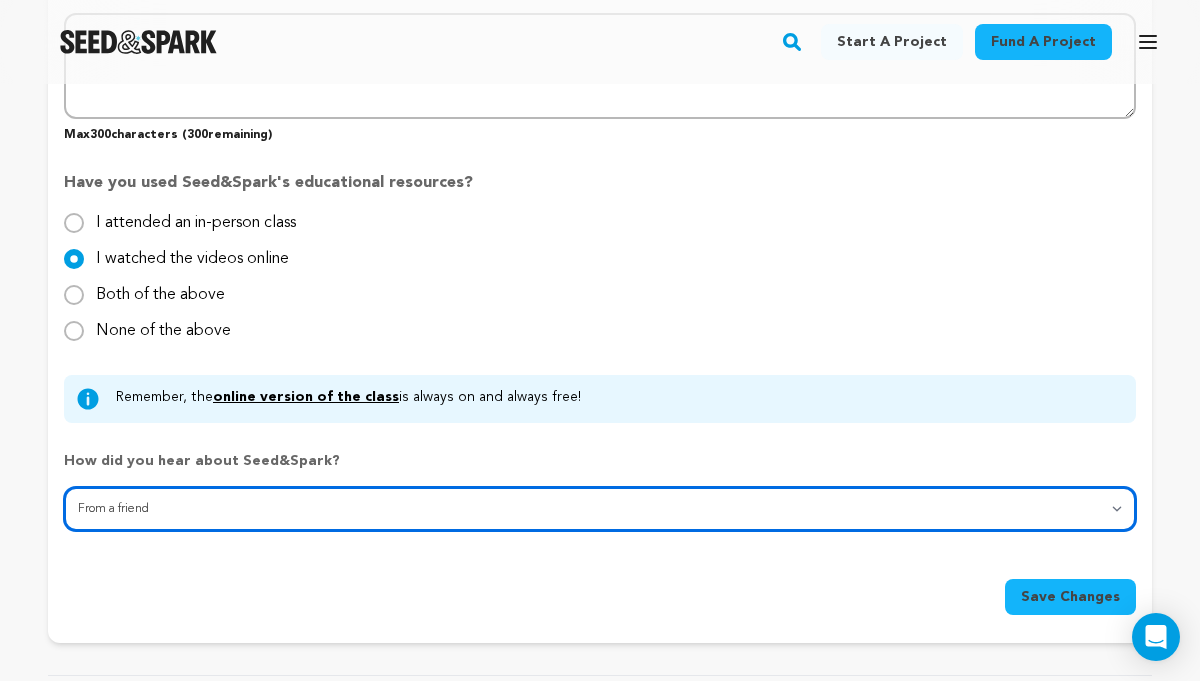 click on "Select...
From a friend Social media Film festival or film organization Took an in-person class Online search Article or podcast Email Other" at bounding box center [600, 509] 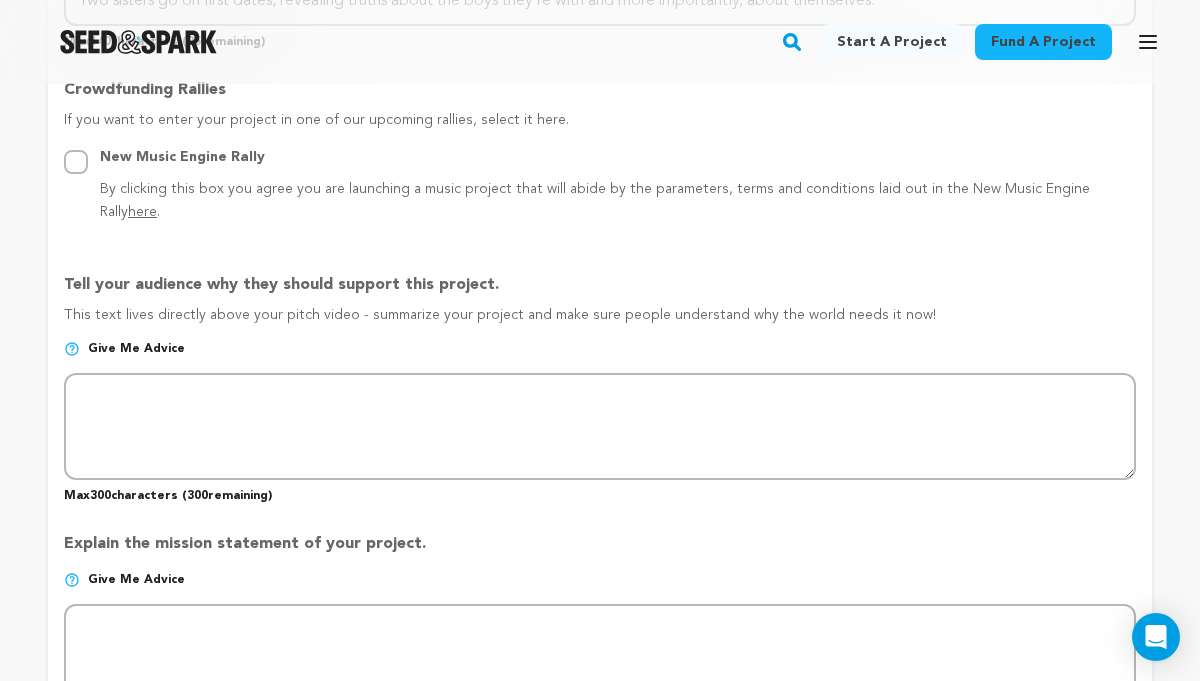 scroll, scrollTop: 1221, scrollLeft: 0, axis: vertical 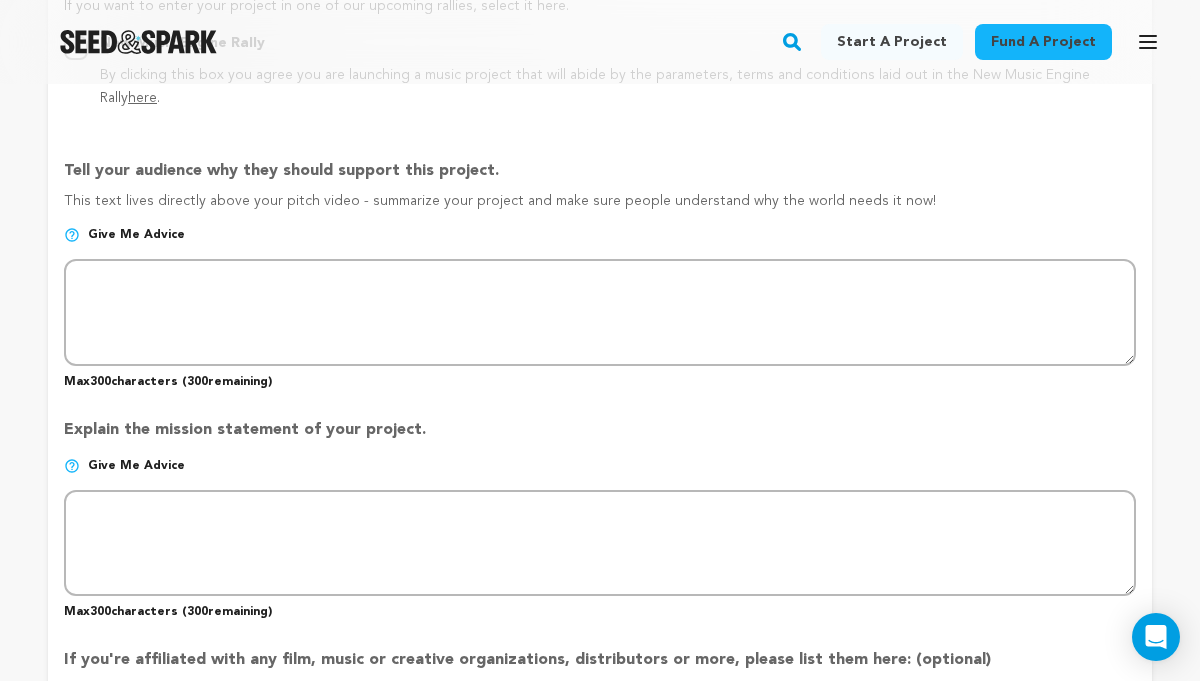 click on "This text lives directly above your pitch video - summarize your project and make sure people
understand why the world needs it now!" at bounding box center (600, 209) 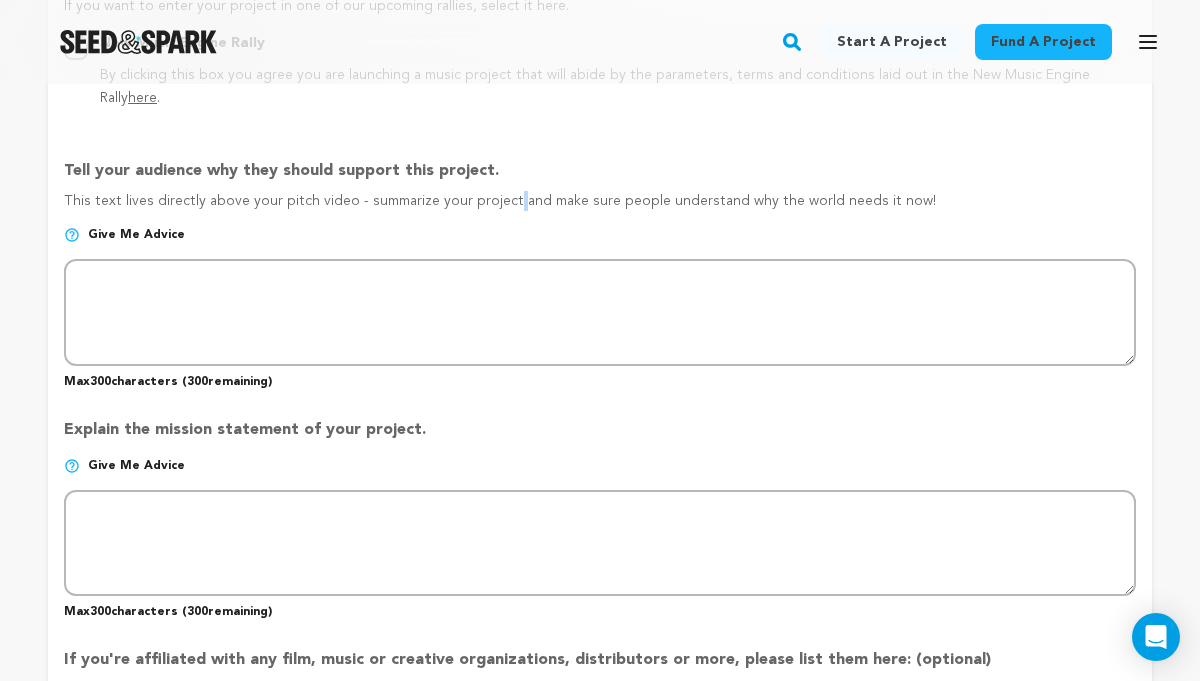 click on "This text lives directly above your pitch video - summarize your project and make sure people
understand why the world needs it now!" at bounding box center (600, 209) 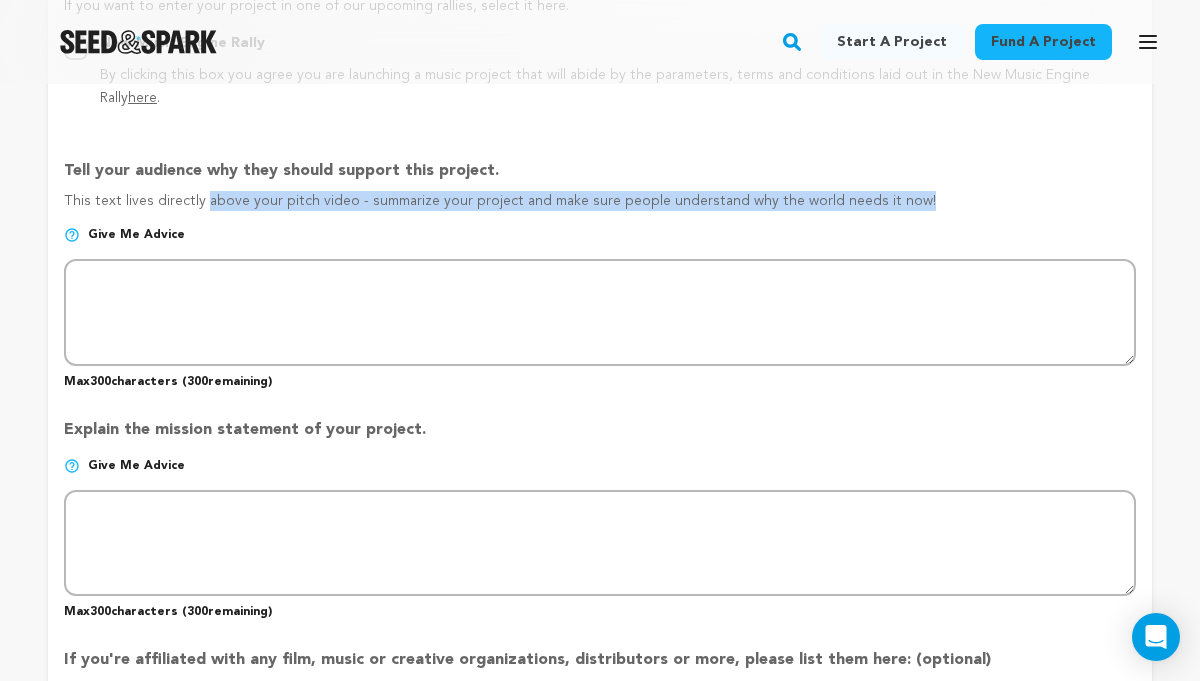 copy on "This text lives directly above your pitch video - summarize your project and make sure people
understand why the world needs it now!" 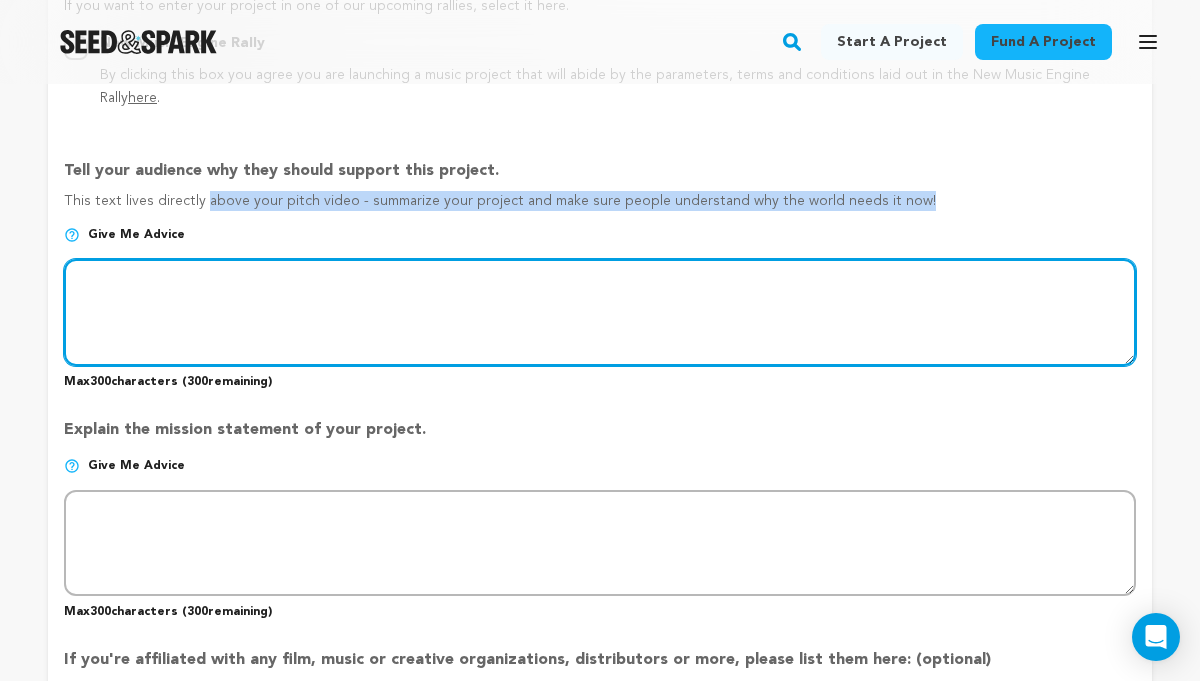 click at bounding box center (600, 312) 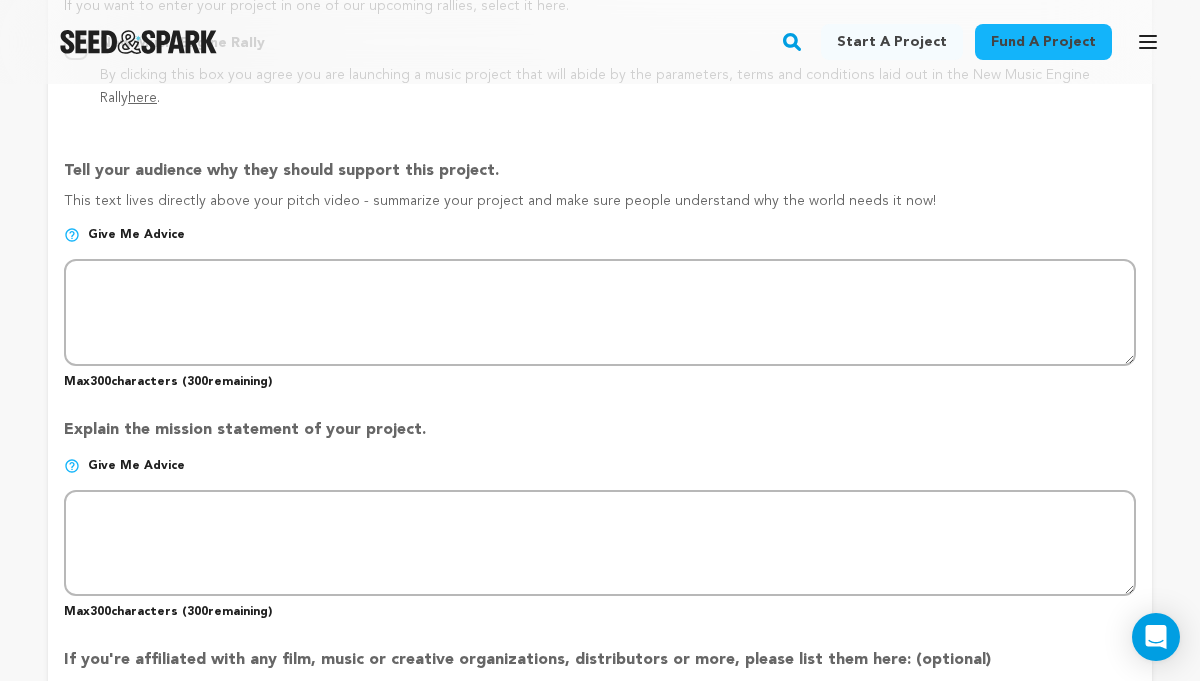 click on "Give me advice" at bounding box center [600, 243] 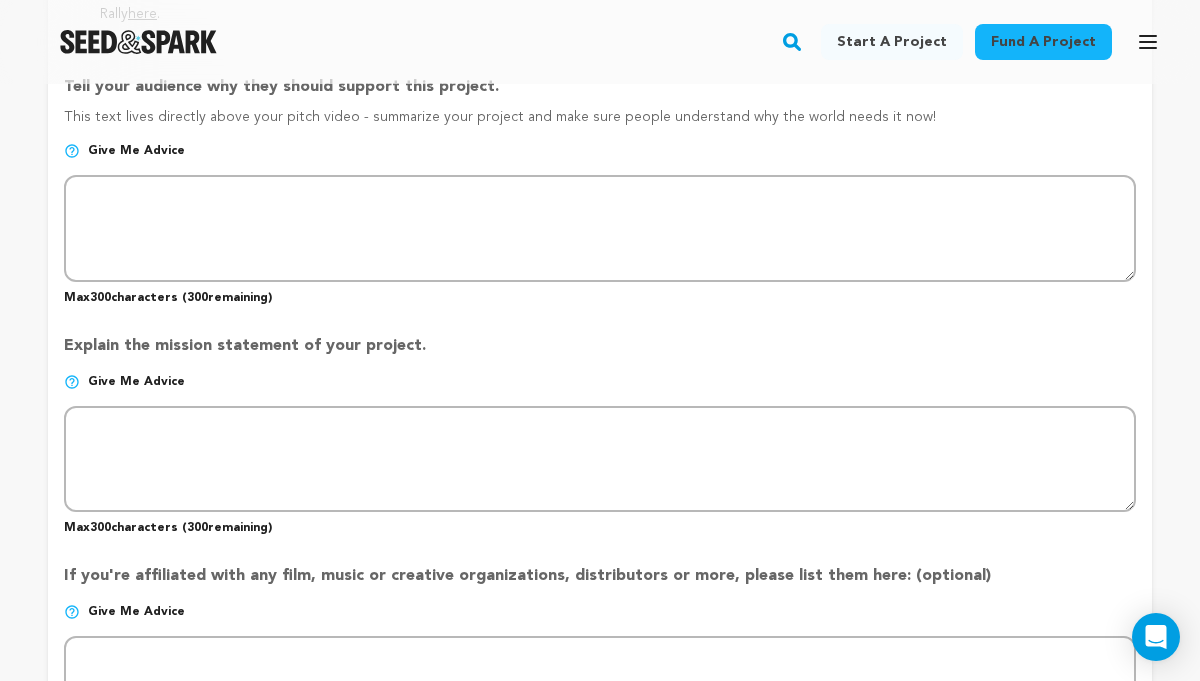scroll, scrollTop: 1404, scrollLeft: 0, axis: vertical 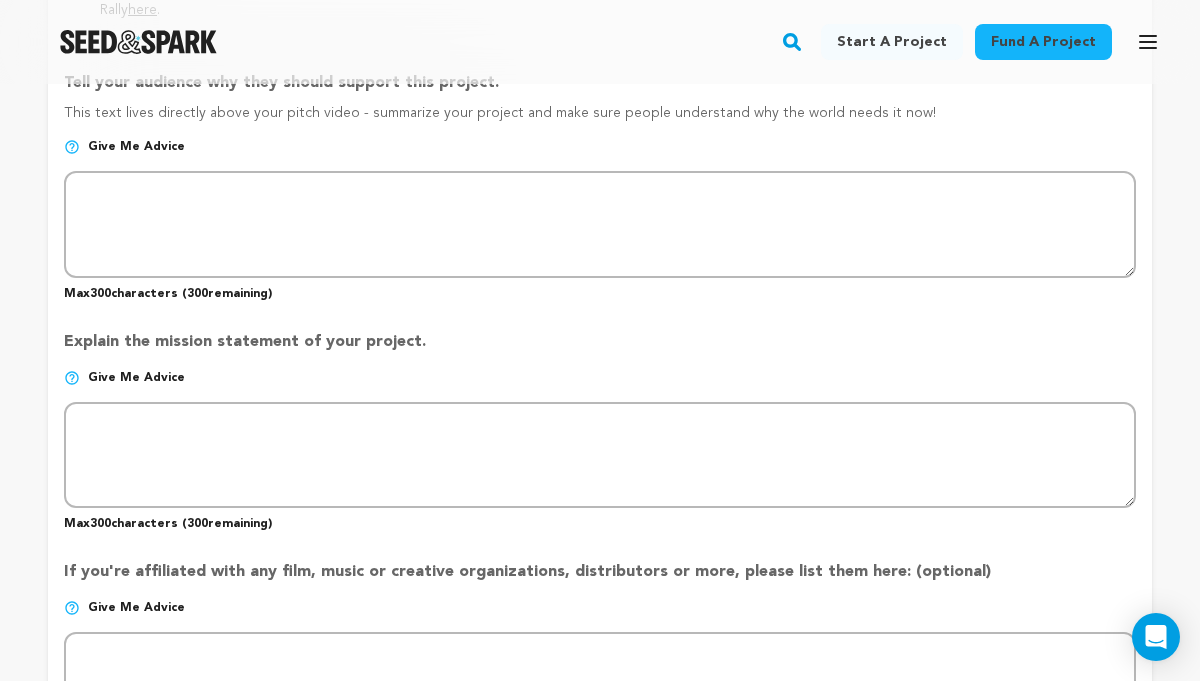 click at bounding box center [72, 147] 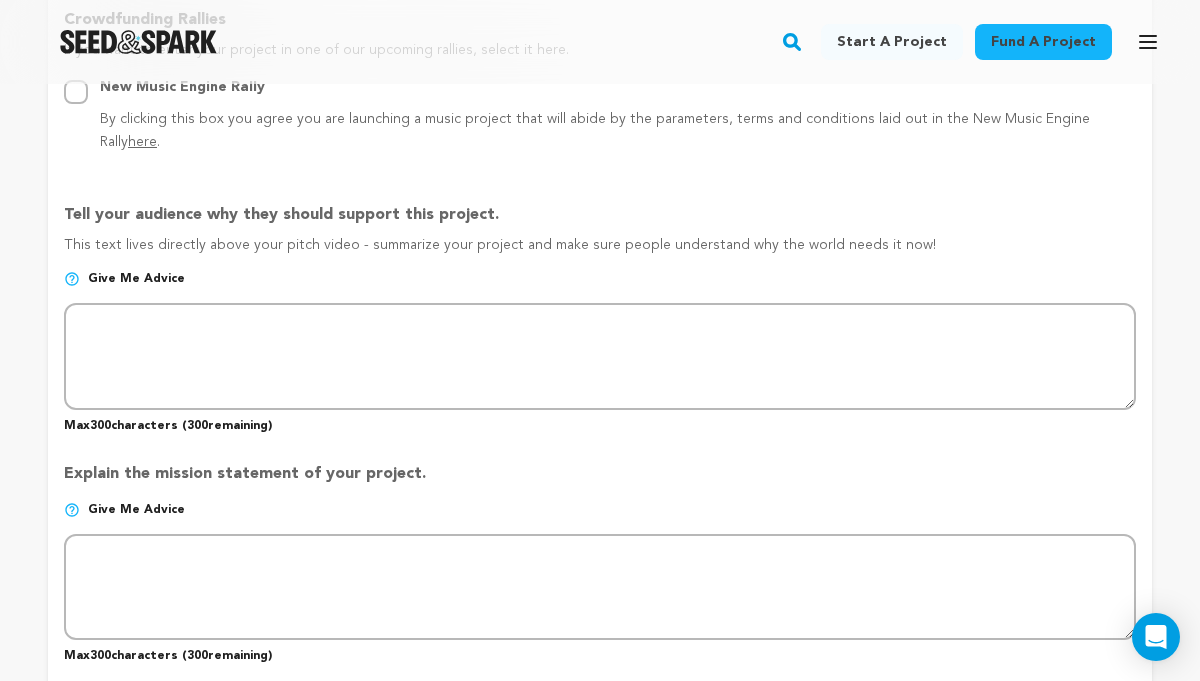 scroll, scrollTop: 1269, scrollLeft: 0, axis: vertical 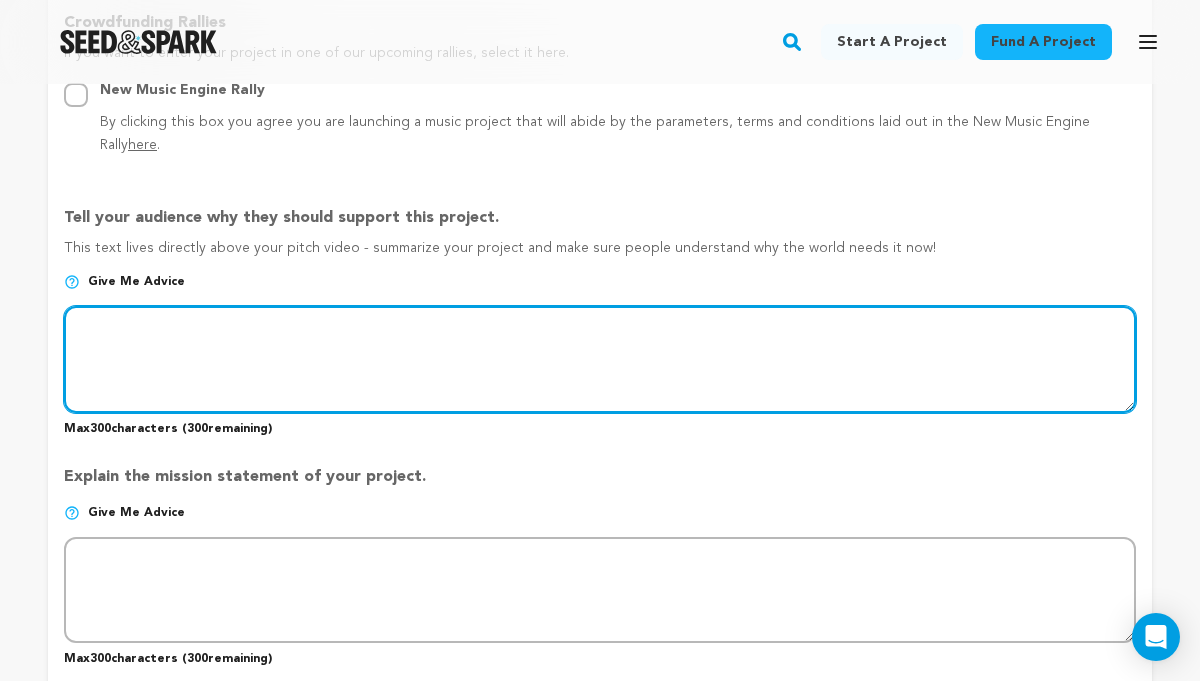 click at bounding box center (600, 359) 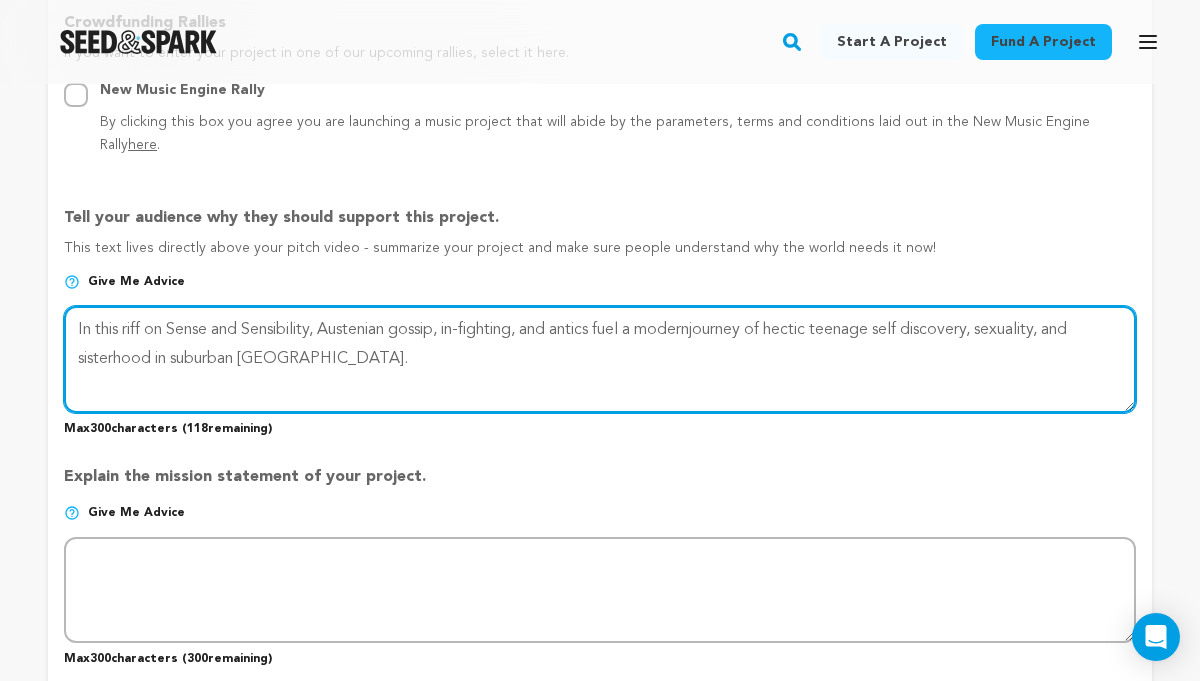 click at bounding box center [600, 359] 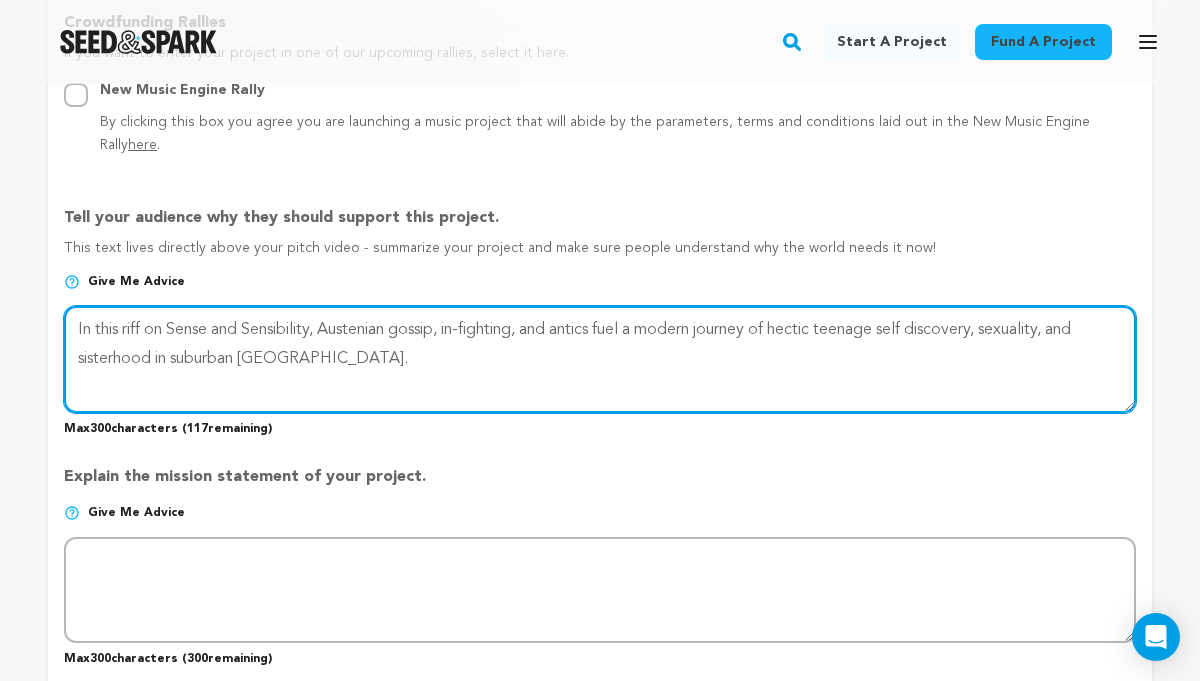 click on "self-" at bounding box center (0, 0) 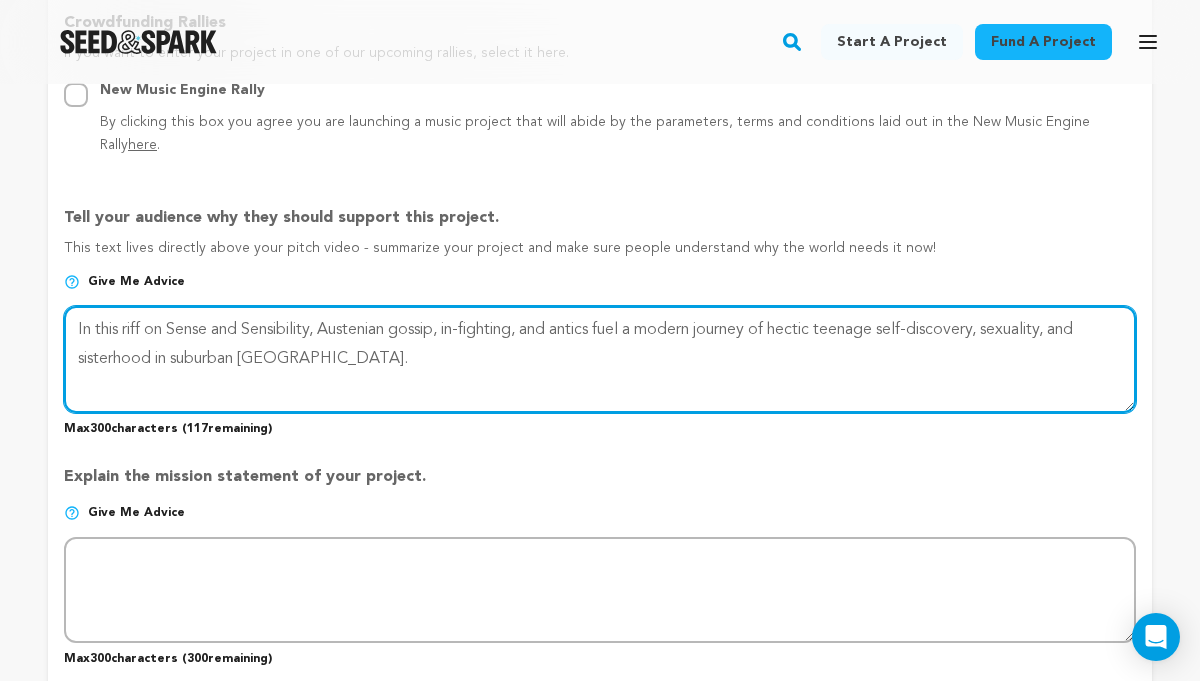 click on "America" at bounding box center [0, 0] 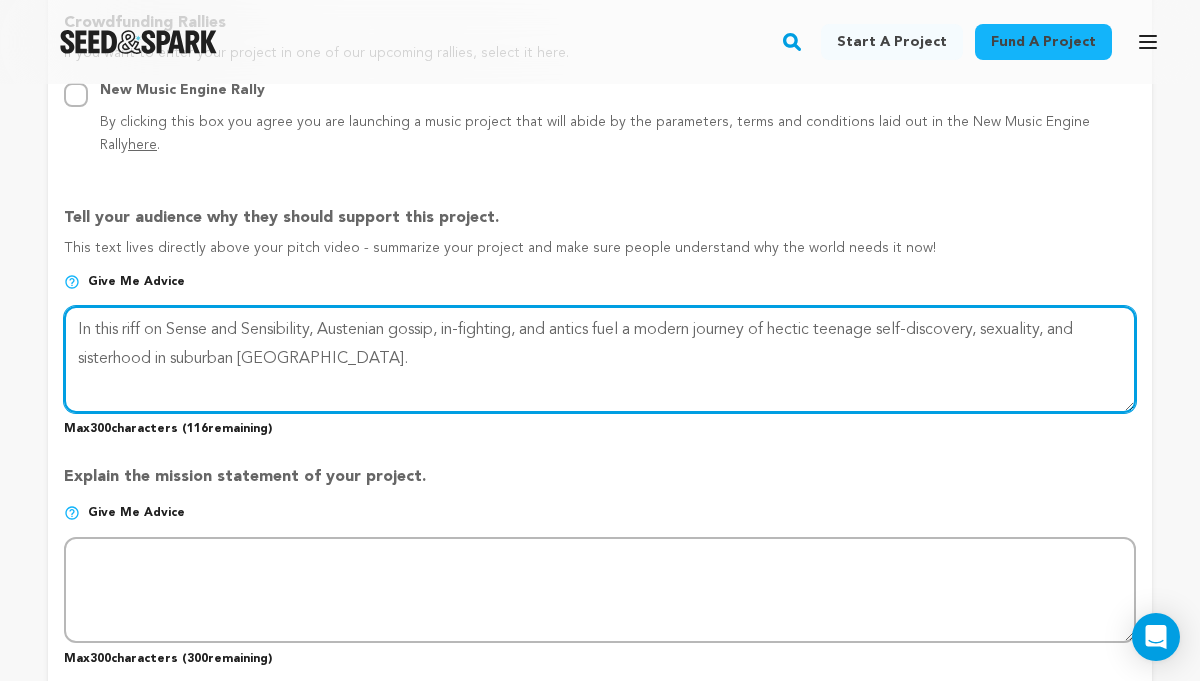 click at bounding box center (600, 359) 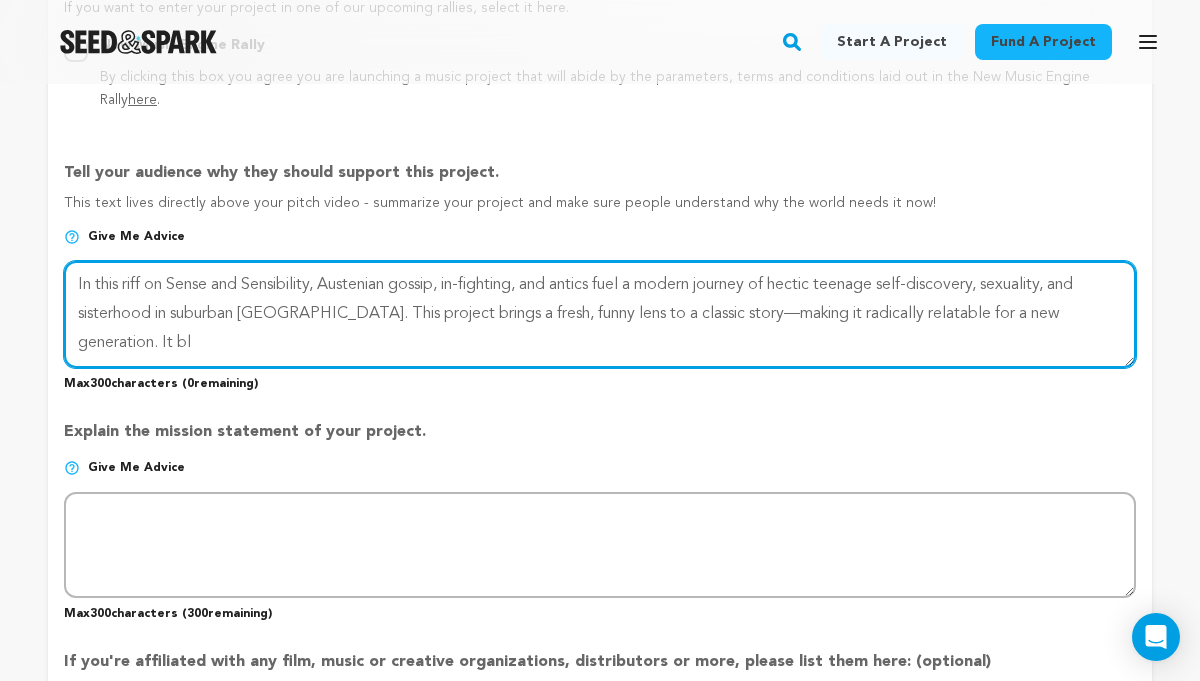 scroll, scrollTop: 1306, scrollLeft: 0, axis: vertical 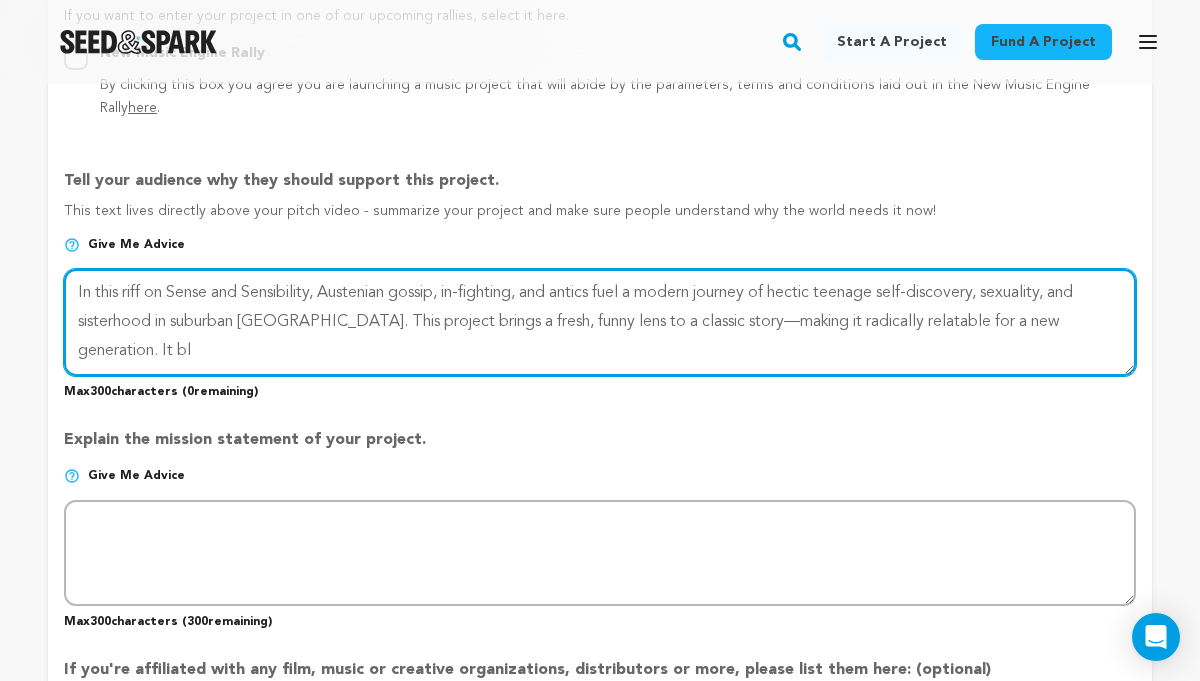 drag, startPoint x: 1096, startPoint y: 296, endPoint x: 1070, endPoint y: 305, distance: 27.513634 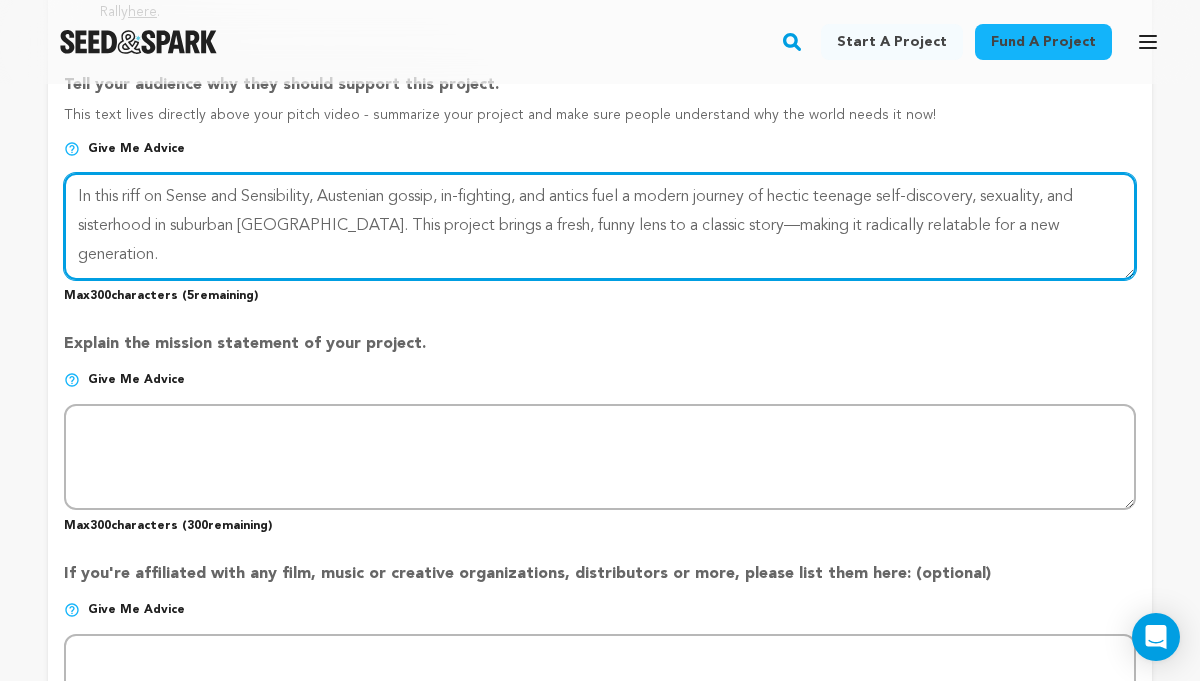 scroll, scrollTop: 1430, scrollLeft: 0, axis: vertical 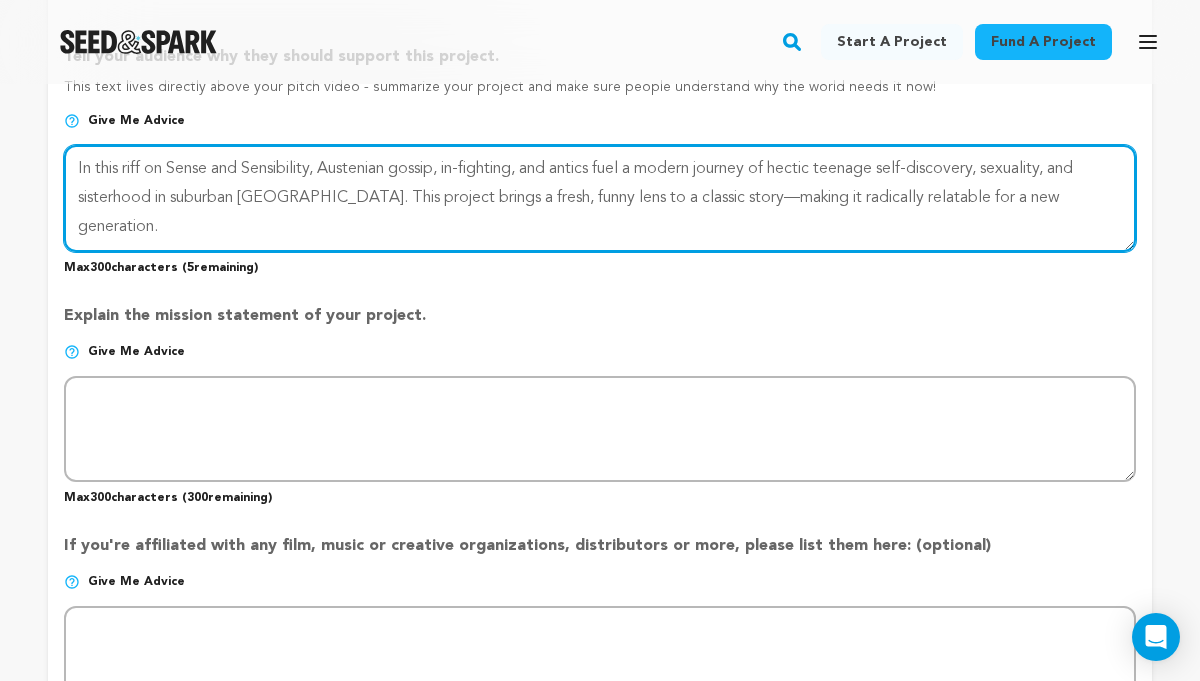 type on "In this riff on Sense and Sensibility, Austenian gossip, in-fighting, and antics fuel a modern journey of hectic teenage self-discovery, sexuality, and sisterhood in suburban [GEOGRAPHIC_DATA]. This project brings a fresh, funny lens to a classic story—making it radically relatable for a new generation." 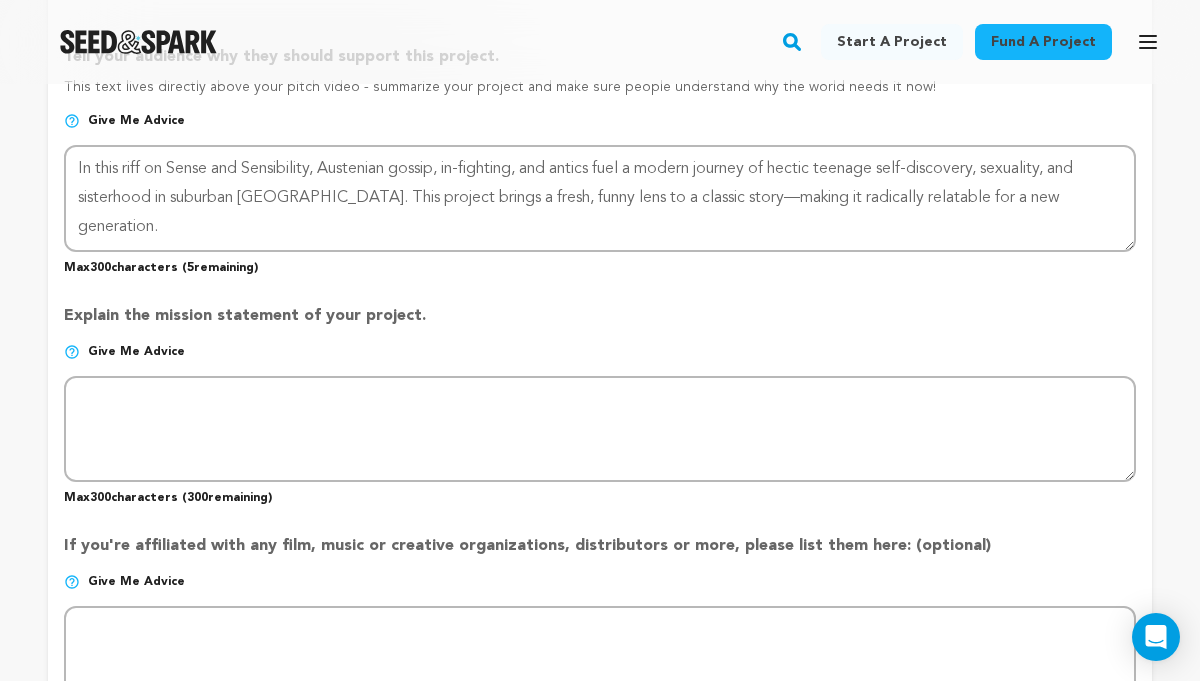 click on "Give me advice" at bounding box center (600, 360) 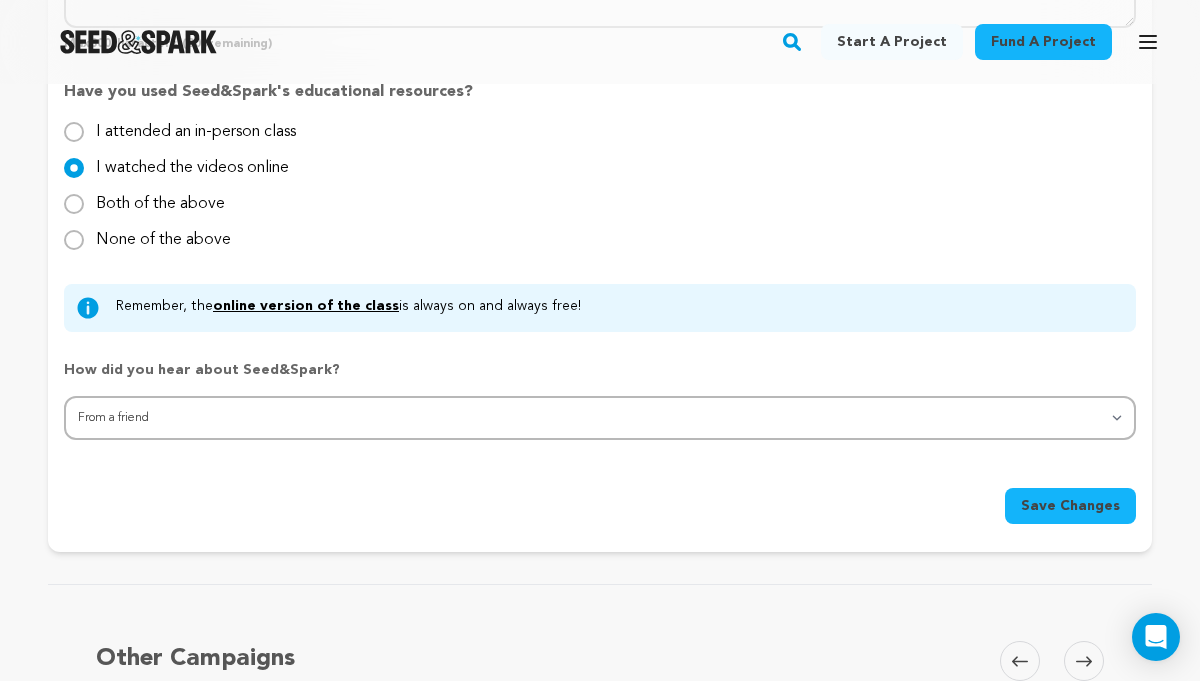 scroll, scrollTop: 2118, scrollLeft: 0, axis: vertical 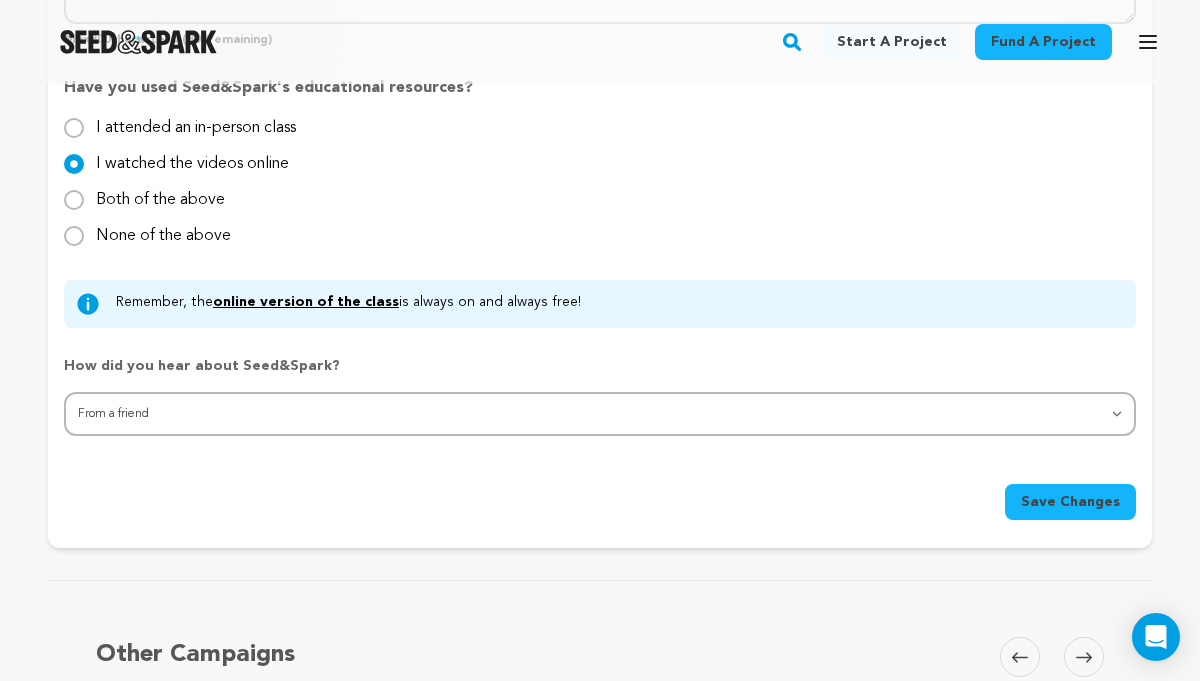 click on "Save Changes" at bounding box center (1070, 502) 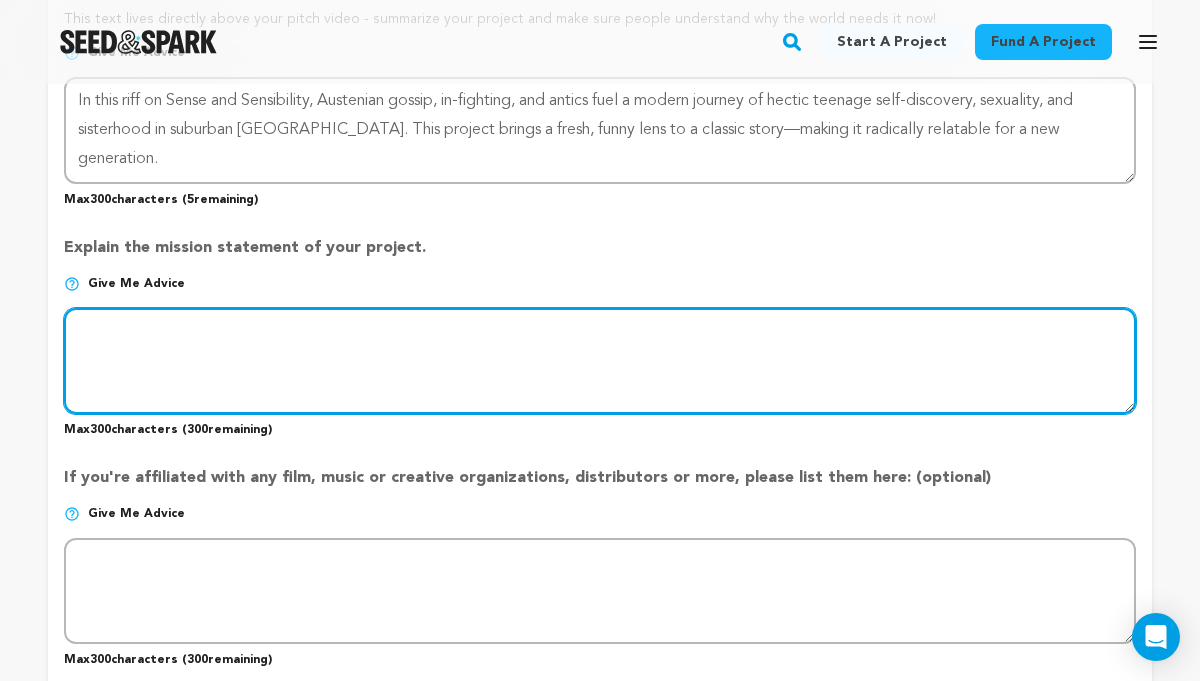 scroll, scrollTop: 1476, scrollLeft: 0, axis: vertical 